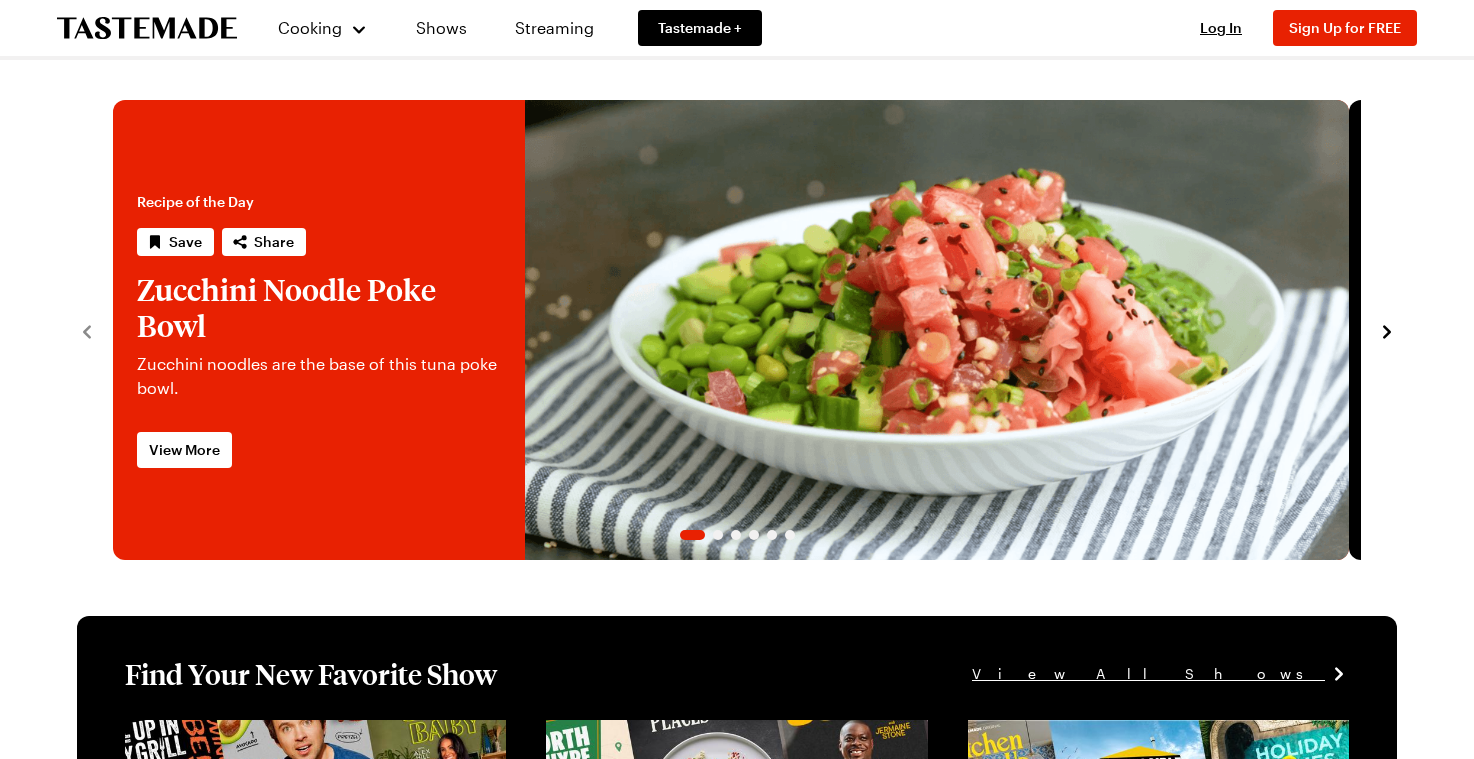 scroll, scrollTop: 0, scrollLeft: 0, axis: both 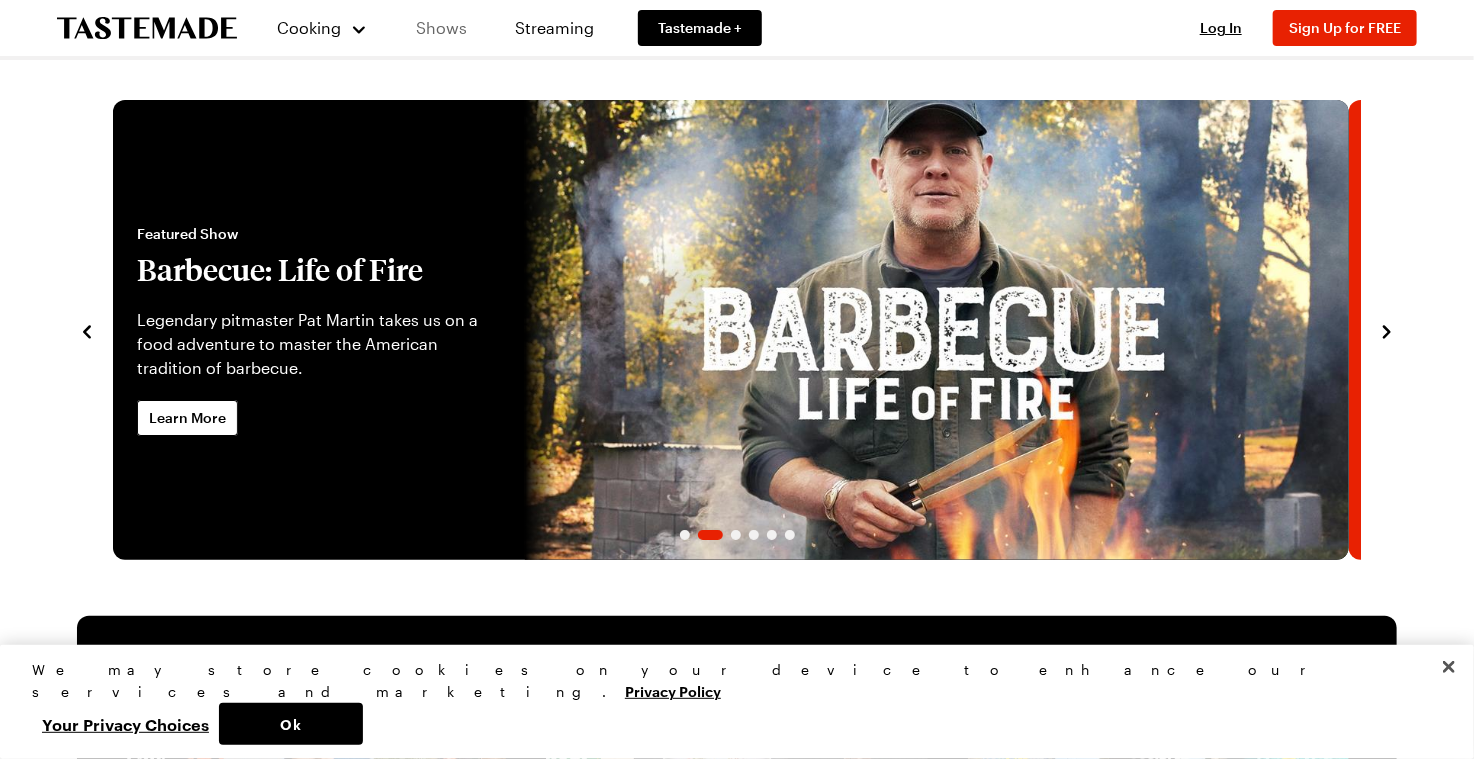 click on "Shows" at bounding box center (441, 28) 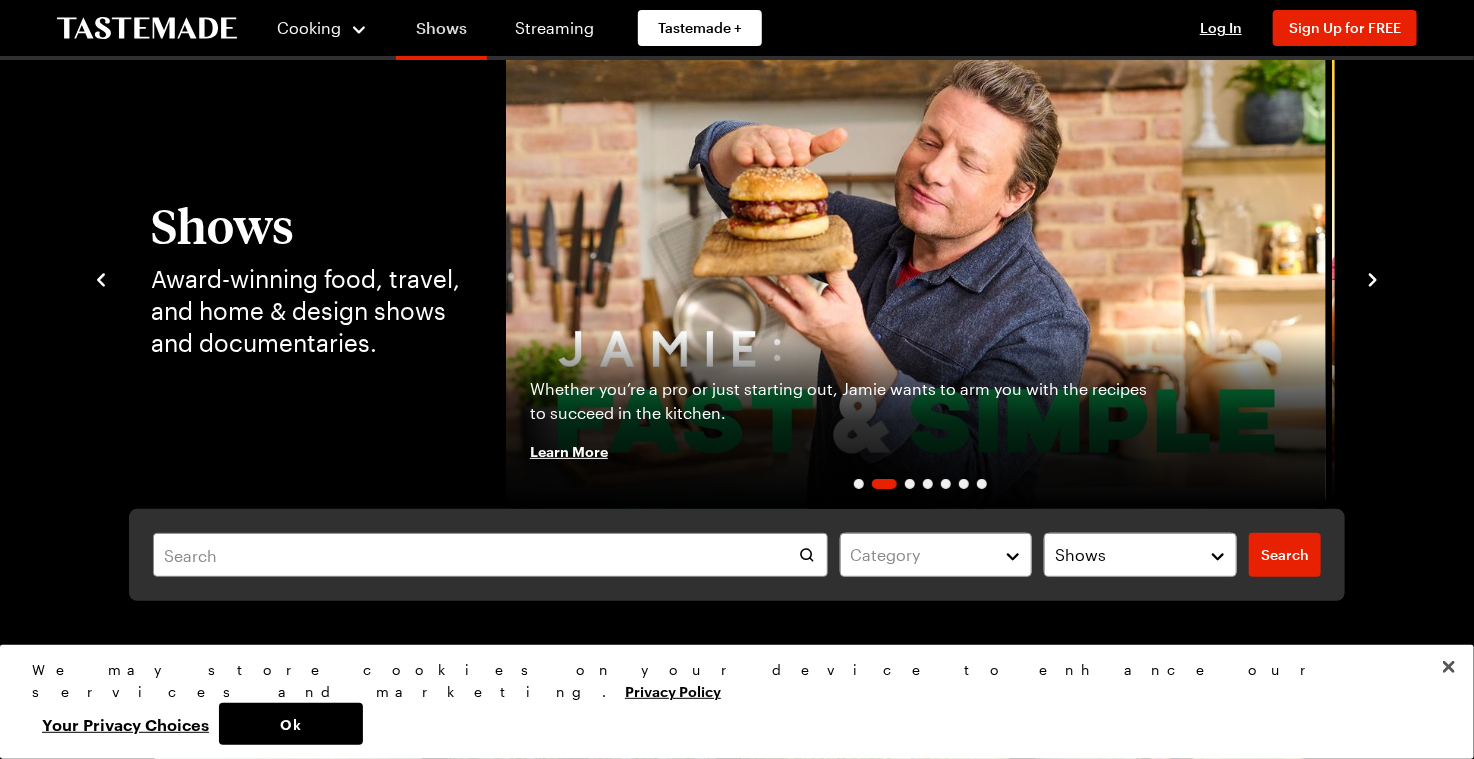 scroll, scrollTop: 73, scrollLeft: 0, axis: vertical 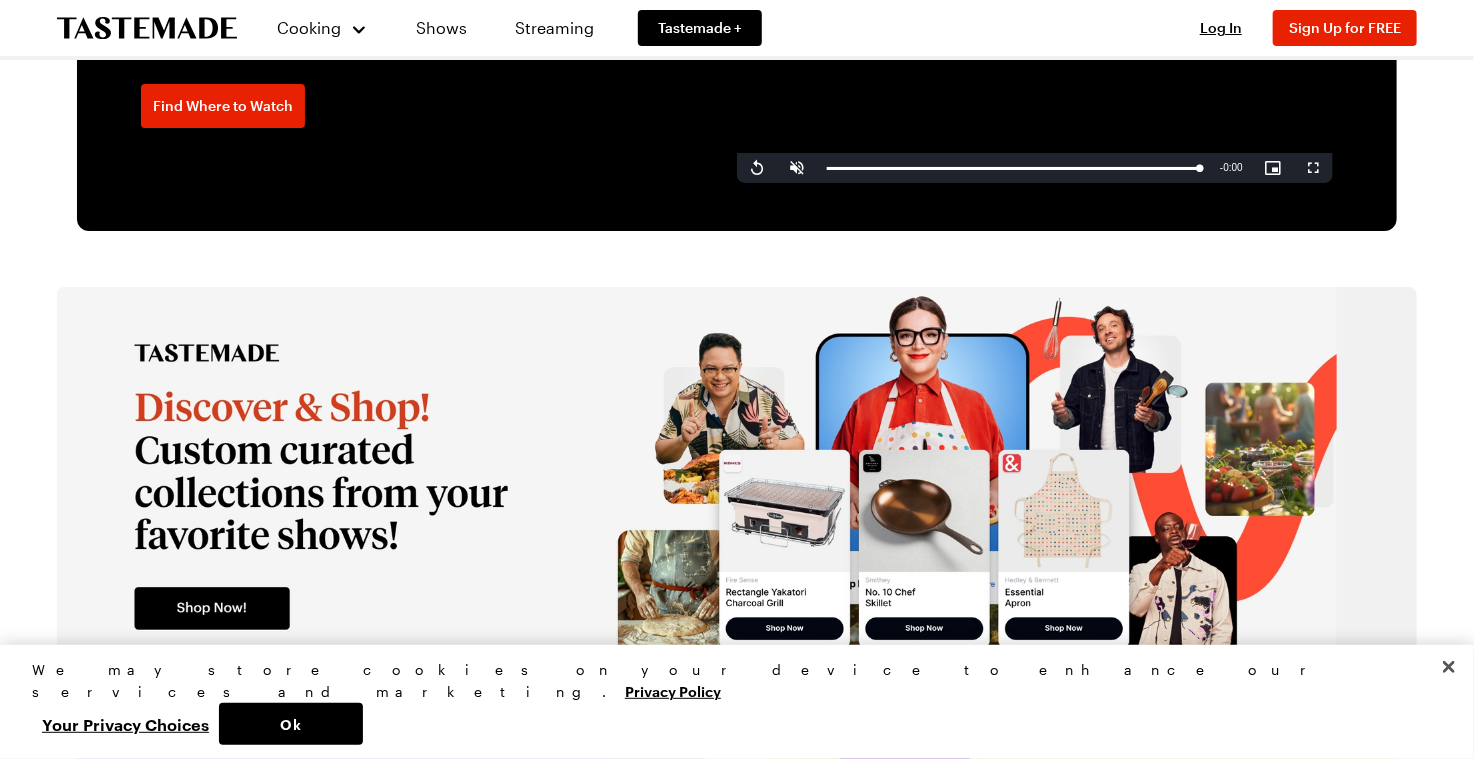 click at bounding box center (697, 487) 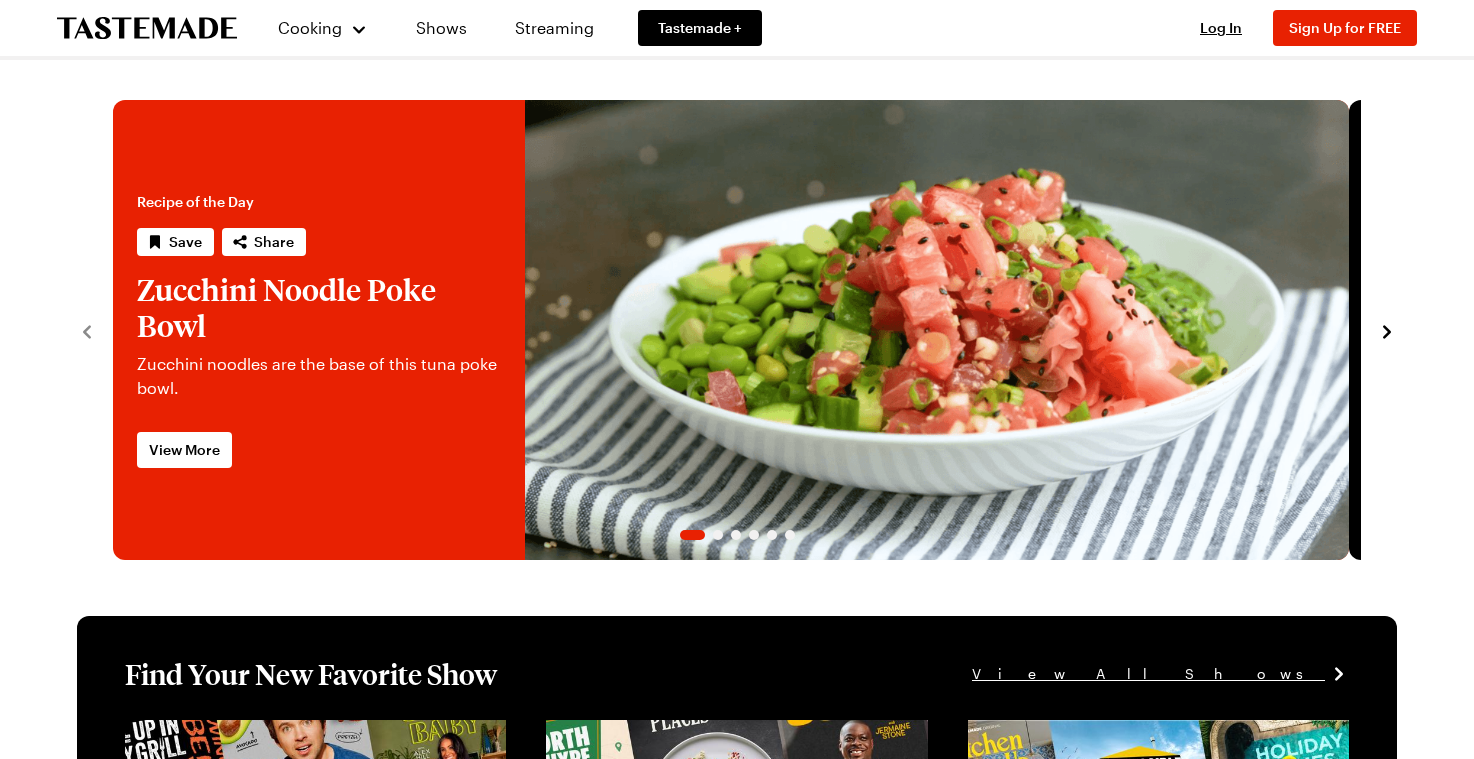 scroll, scrollTop: 0, scrollLeft: 0, axis: both 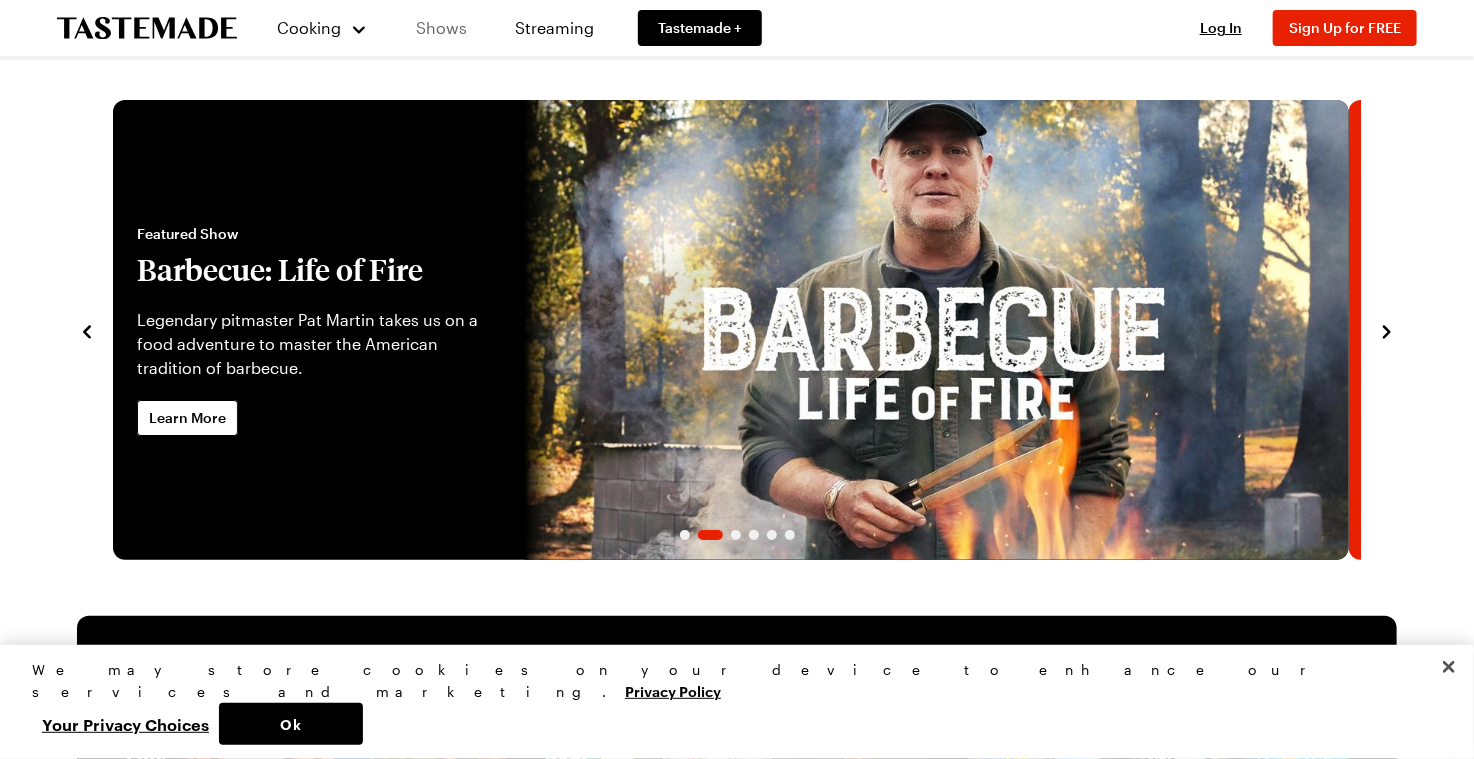 click on "Shows" at bounding box center [441, 28] 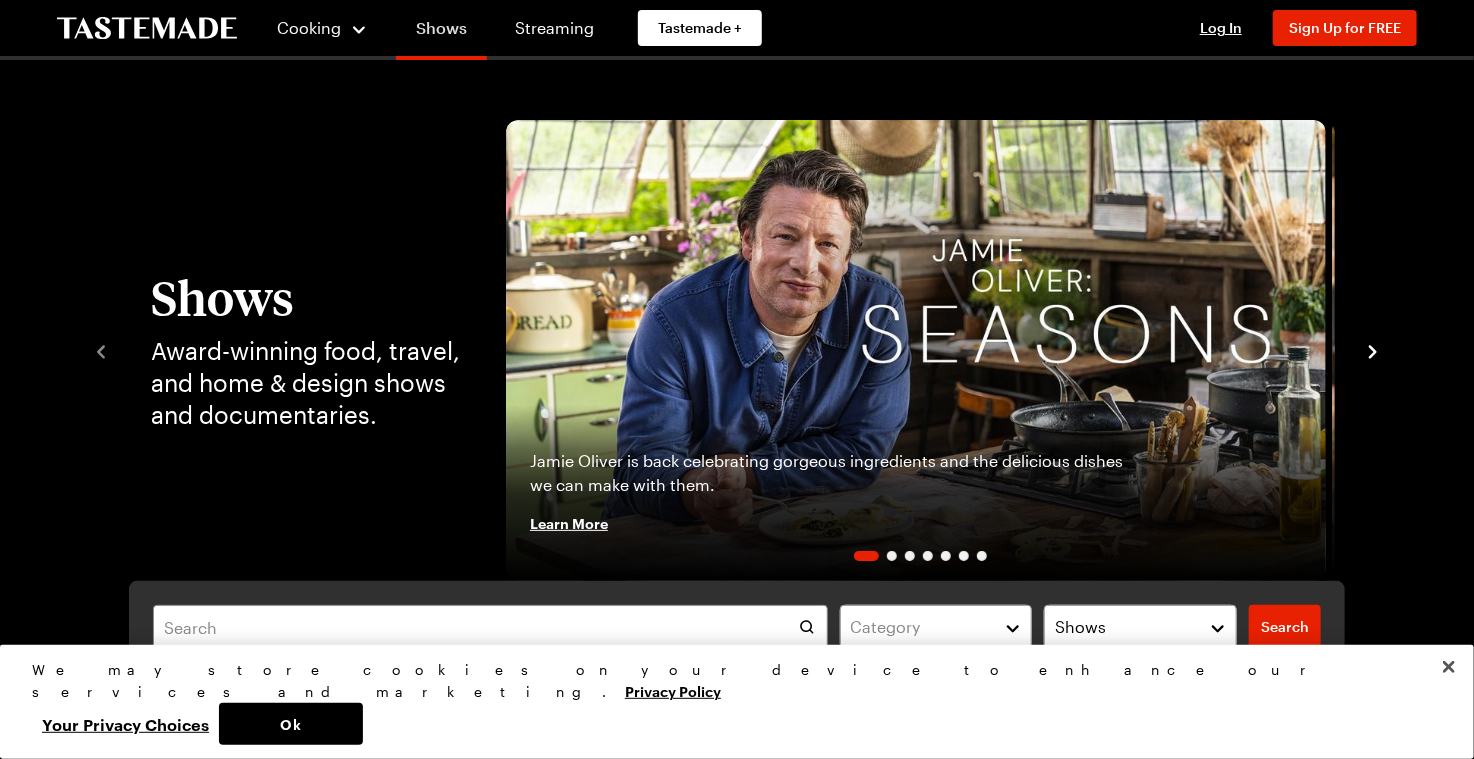 click on "Shows" at bounding box center [441, 32] 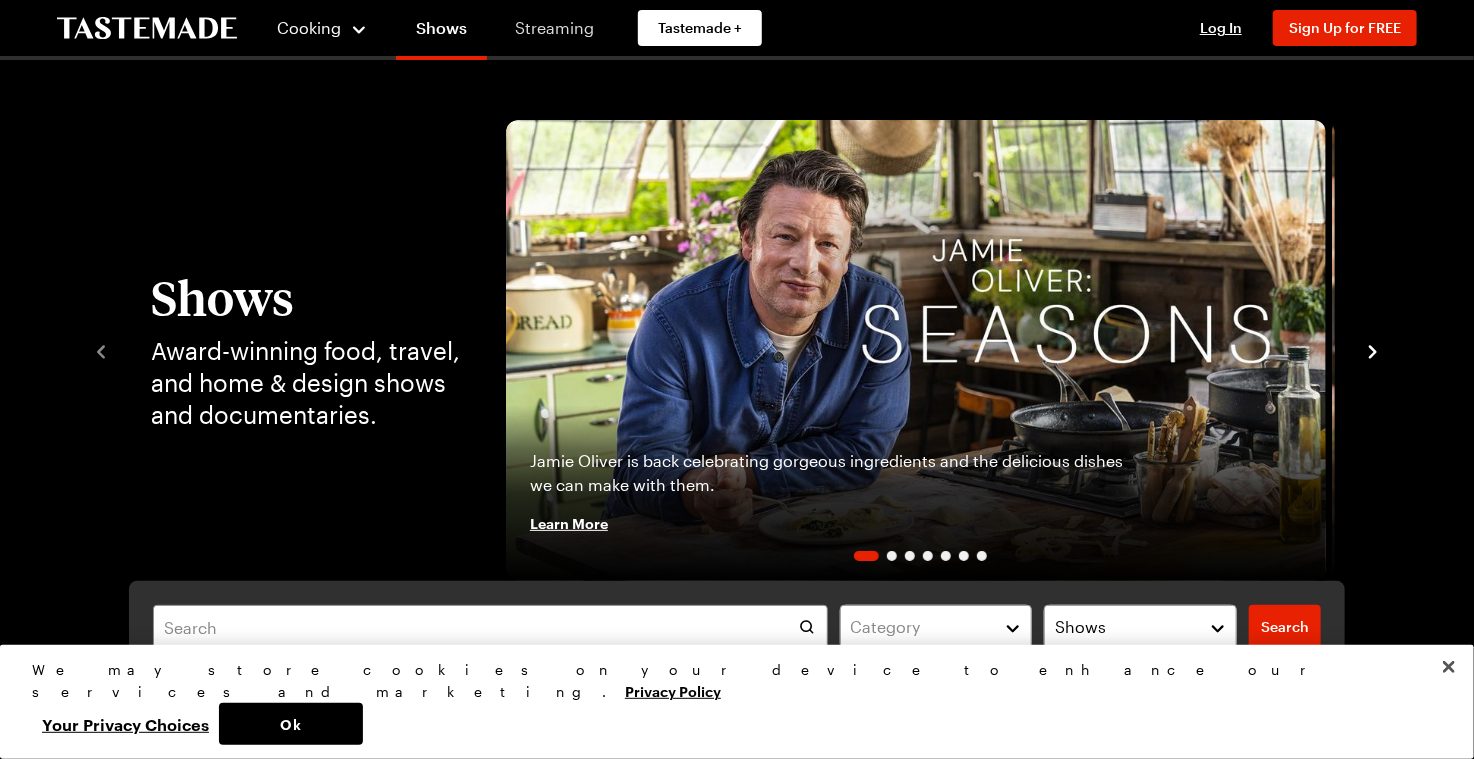 click on "Streaming" at bounding box center (554, 28) 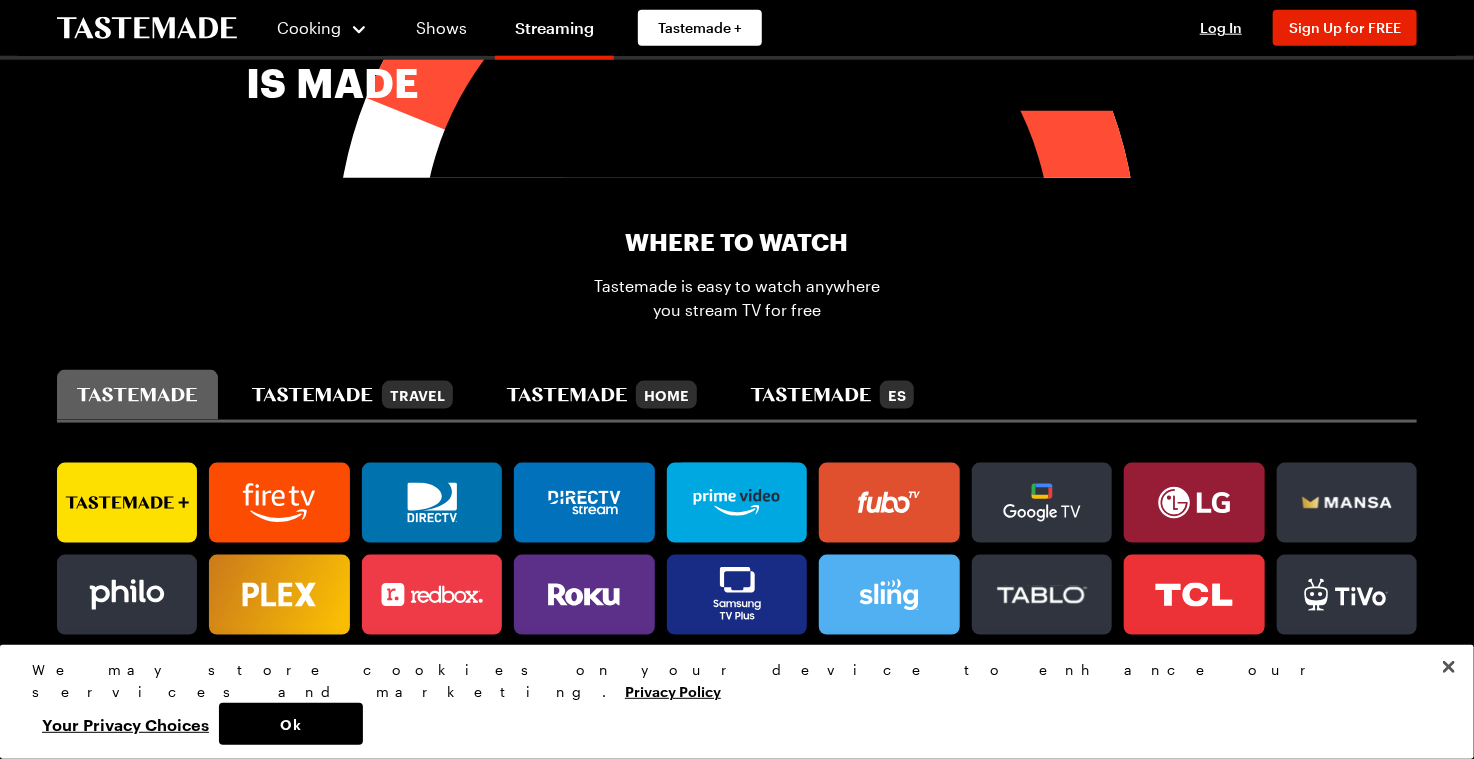 scroll, scrollTop: 1333, scrollLeft: 0, axis: vertical 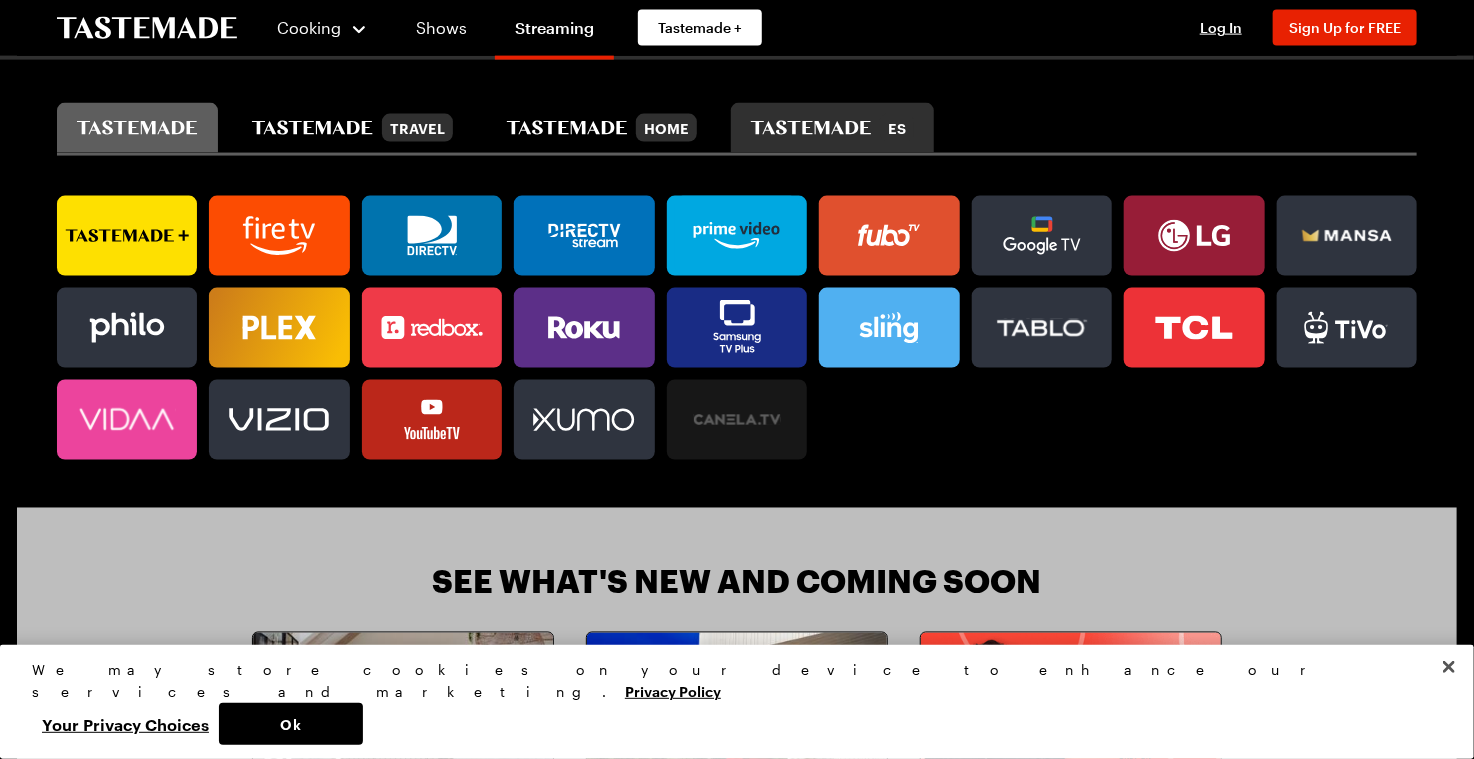 click 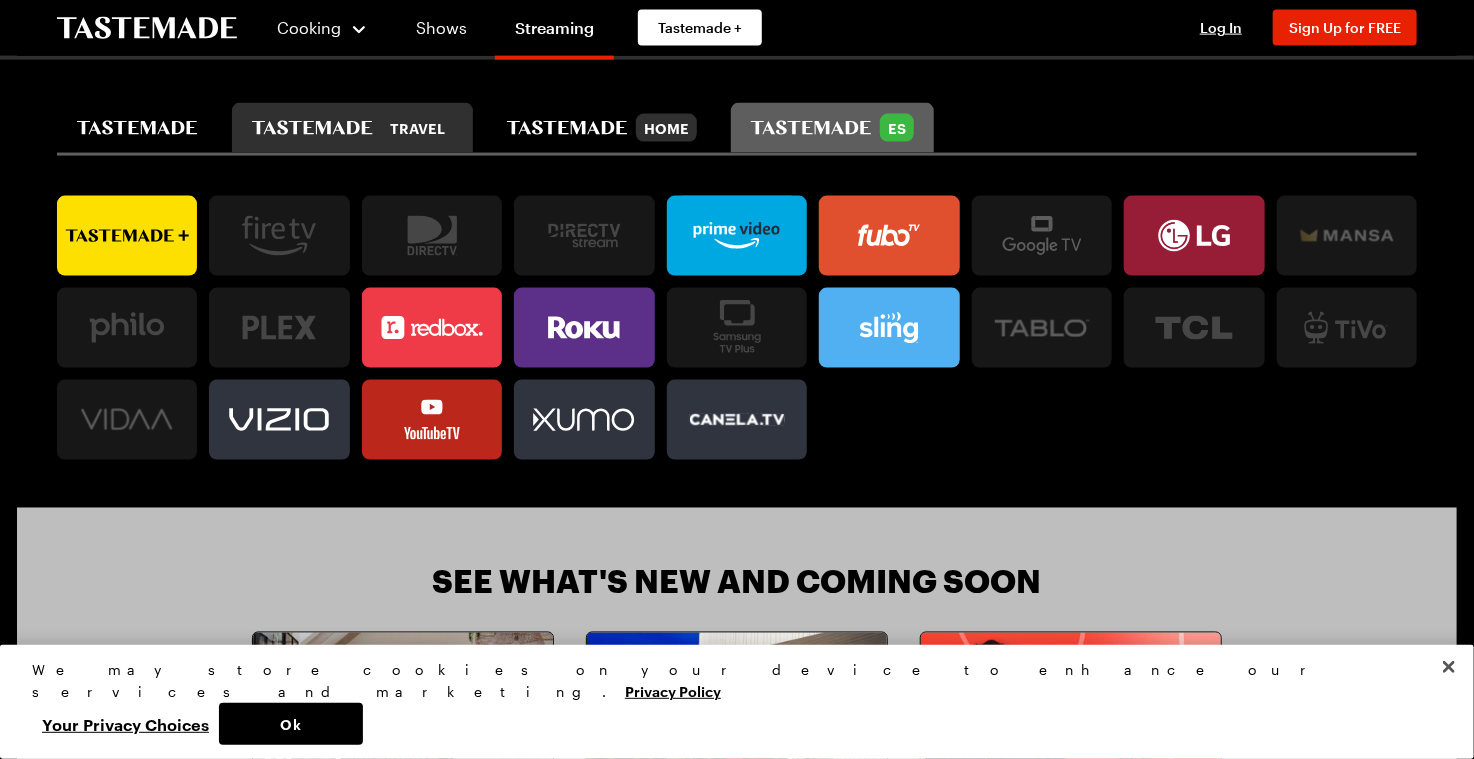 drag, startPoint x: 334, startPoint y: 124, endPoint x: 331, endPoint y: 141, distance: 17.262676 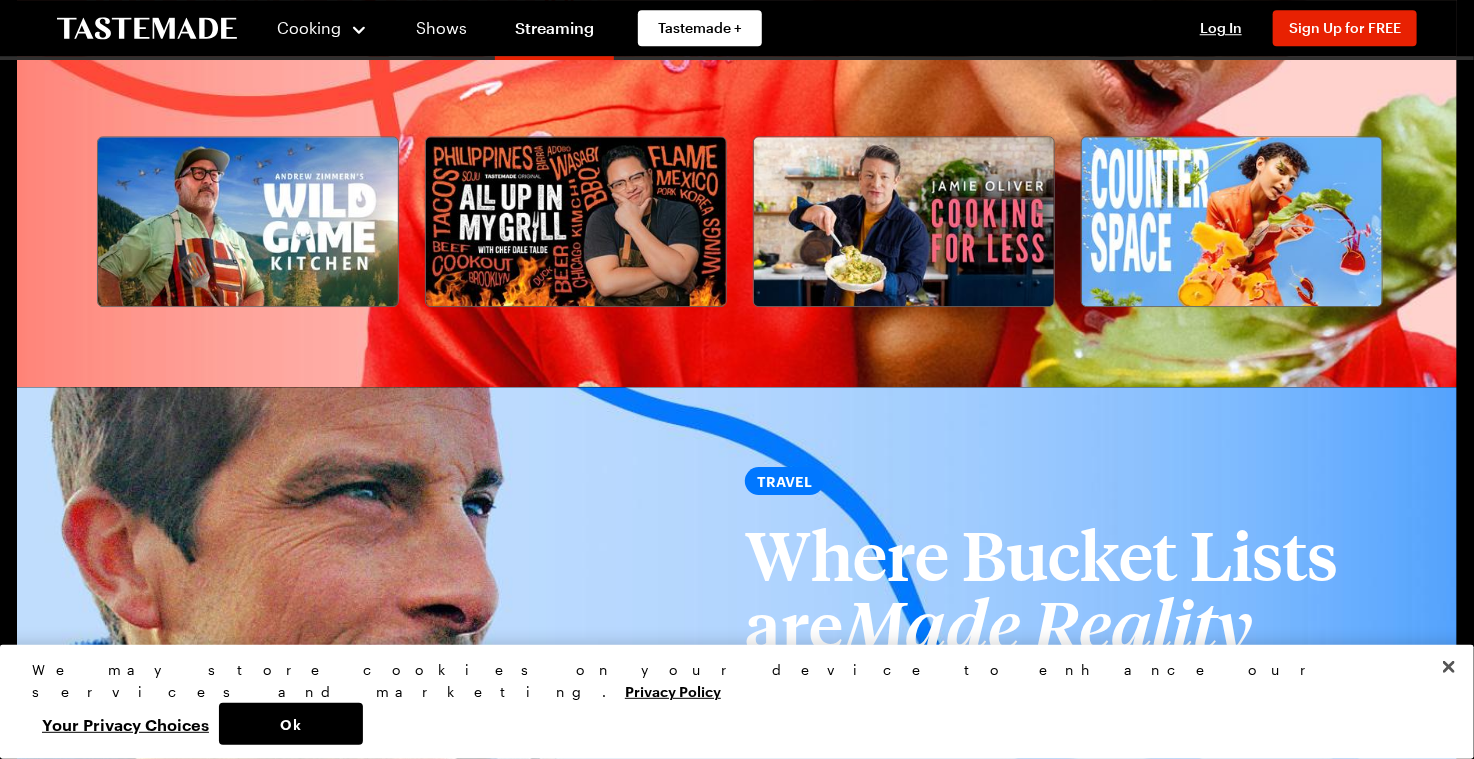 scroll, scrollTop: 2666, scrollLeft: 0, axis: vertical 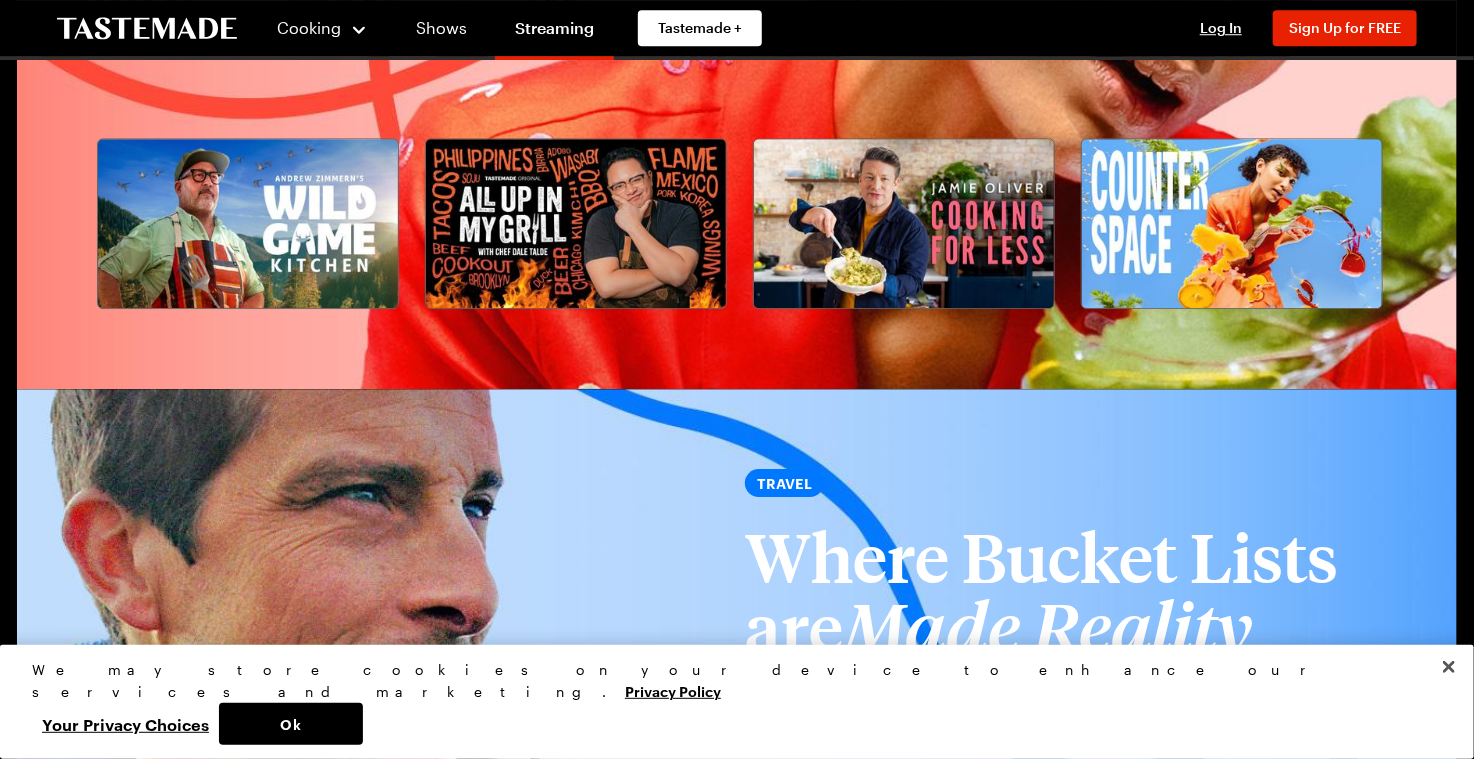 click at bounding box center (904, 223) 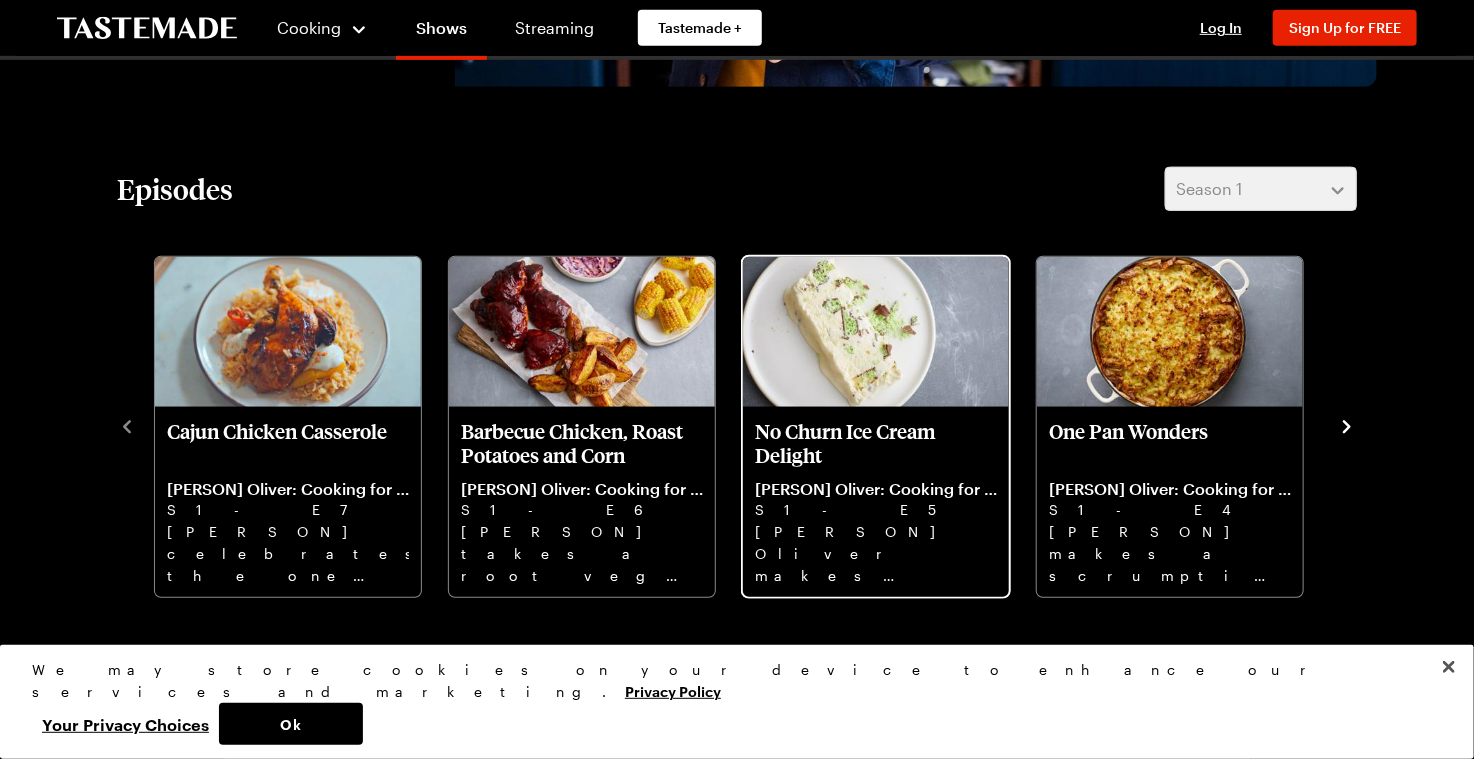 scroll, scrollTop: 533, scrollLeft: 0, axis: vertical 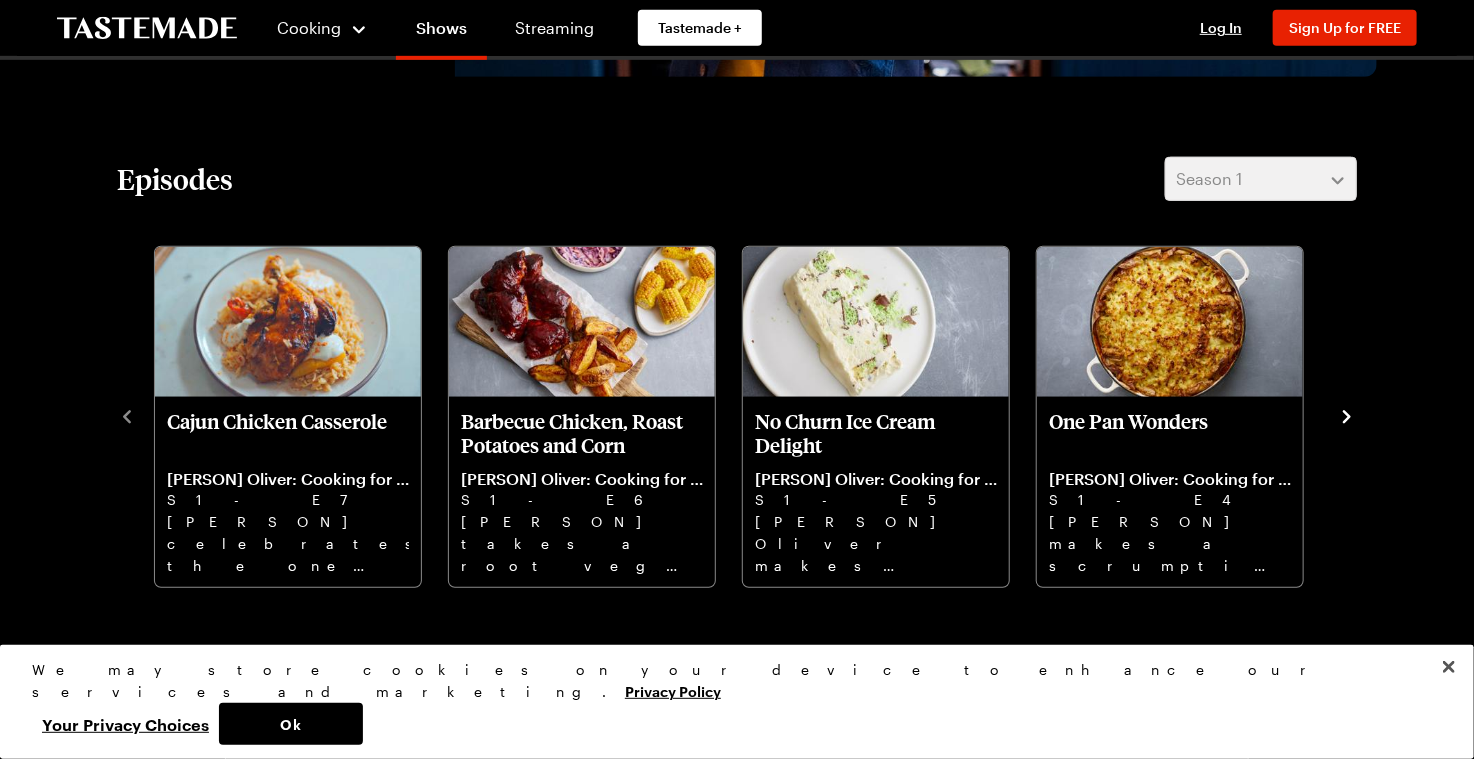 click 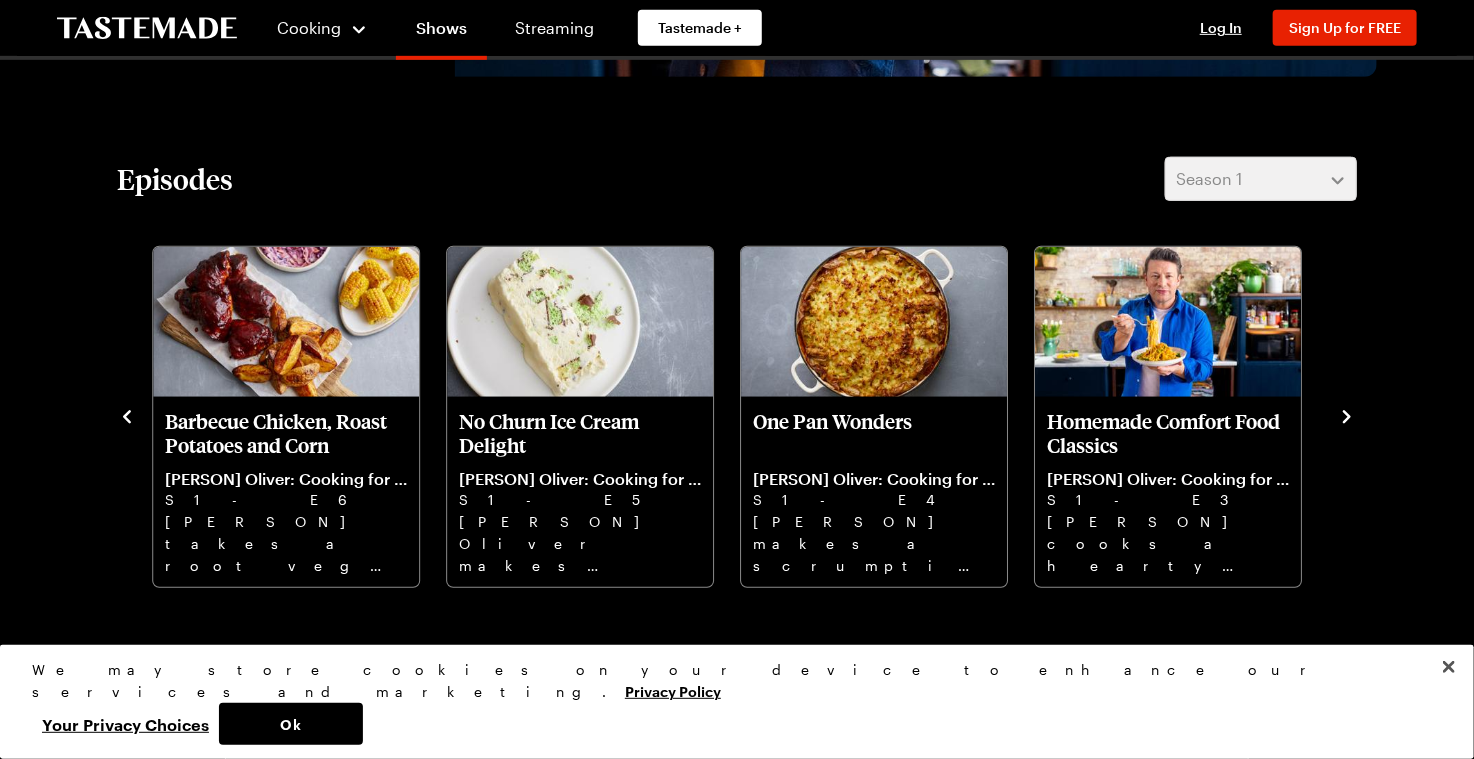 click 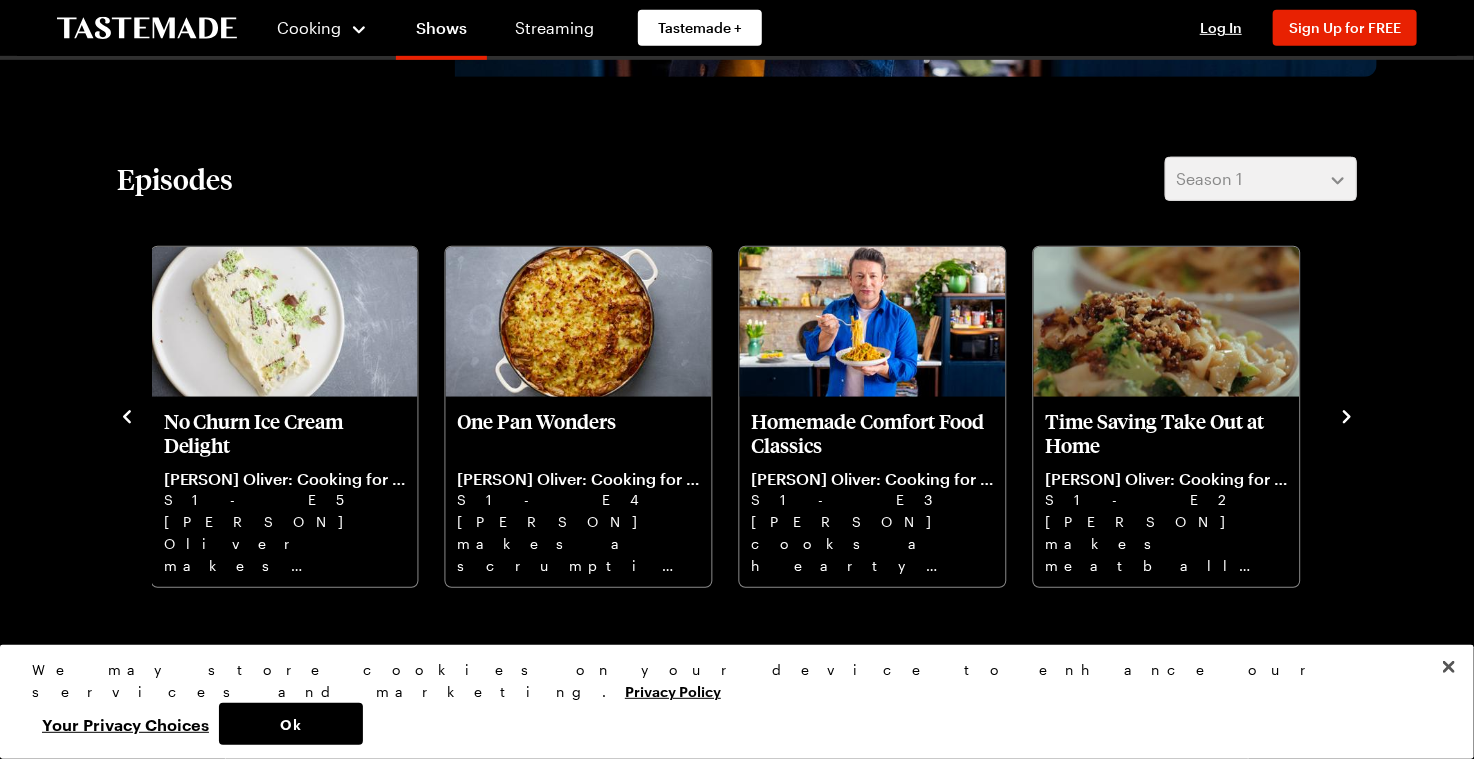click 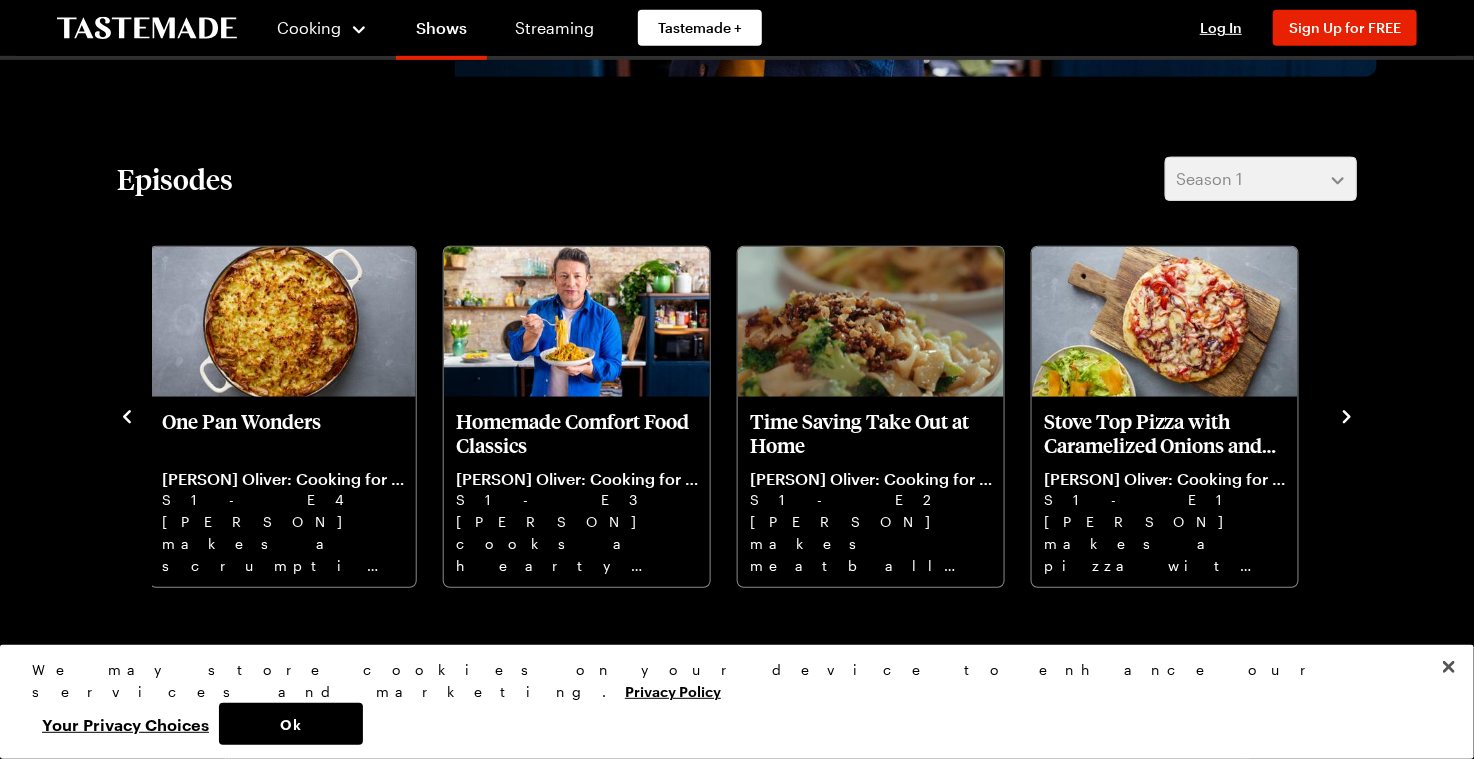 click 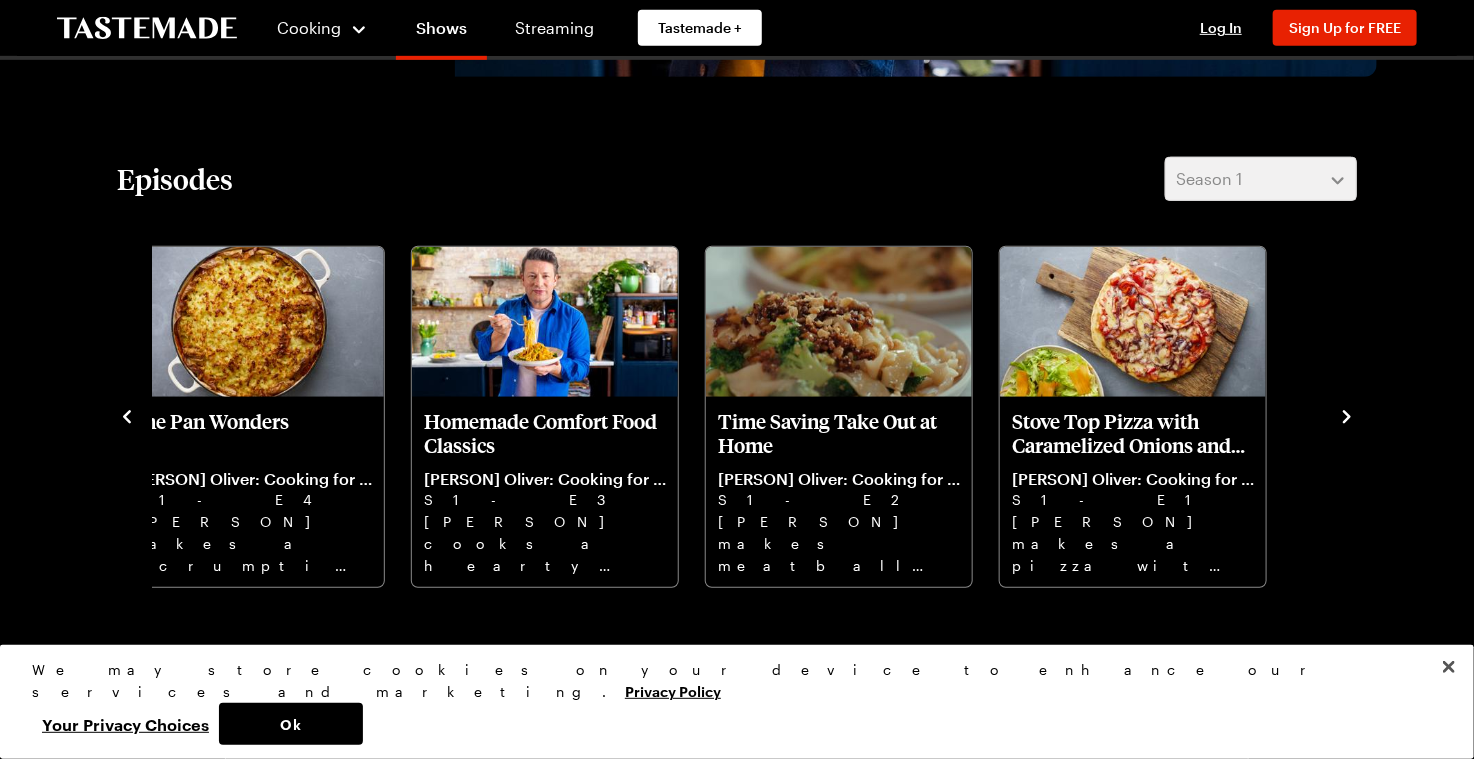 click 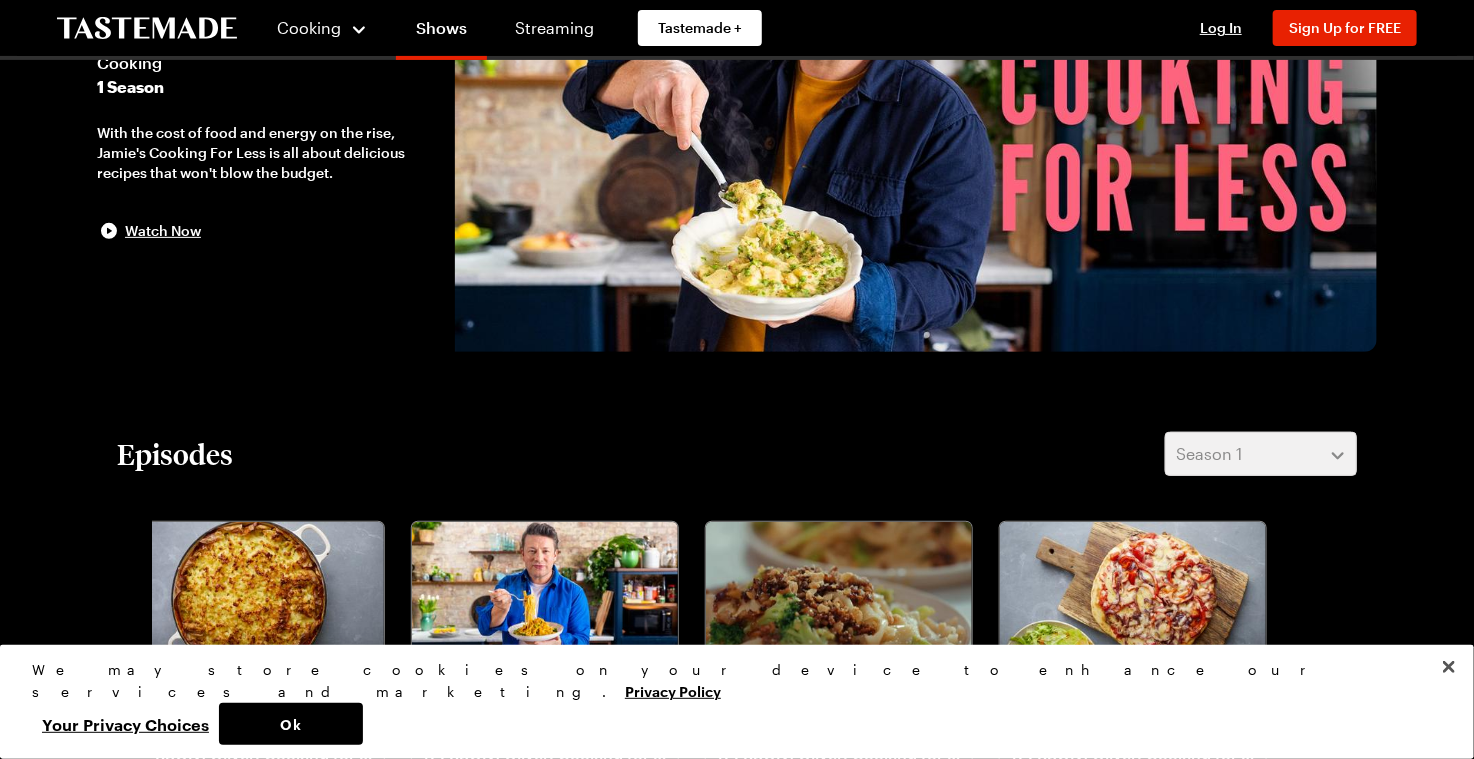 scroll, scrollTop: 0, scrollLeft: 0, axis: both 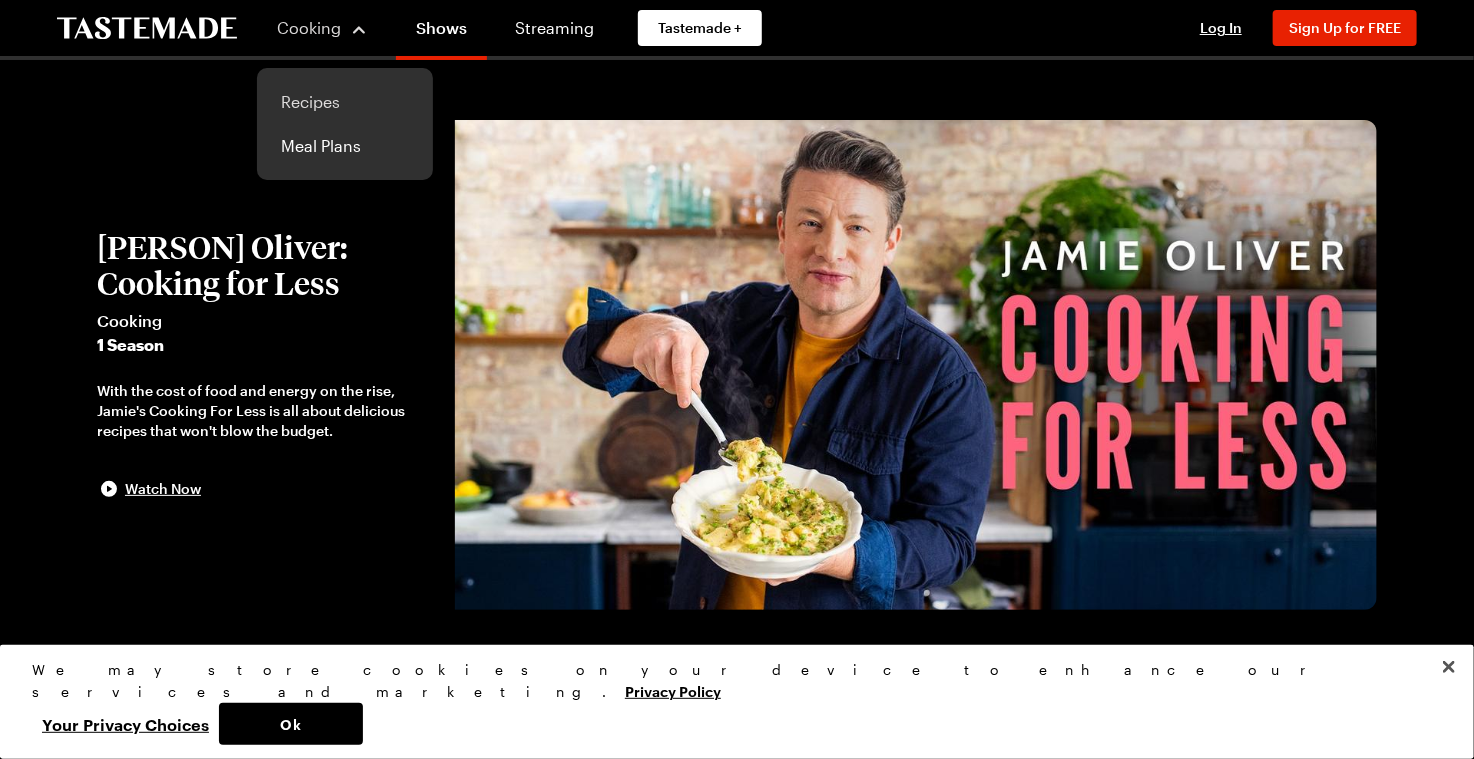 click on "Recipes" at bounding box center (345, 102) 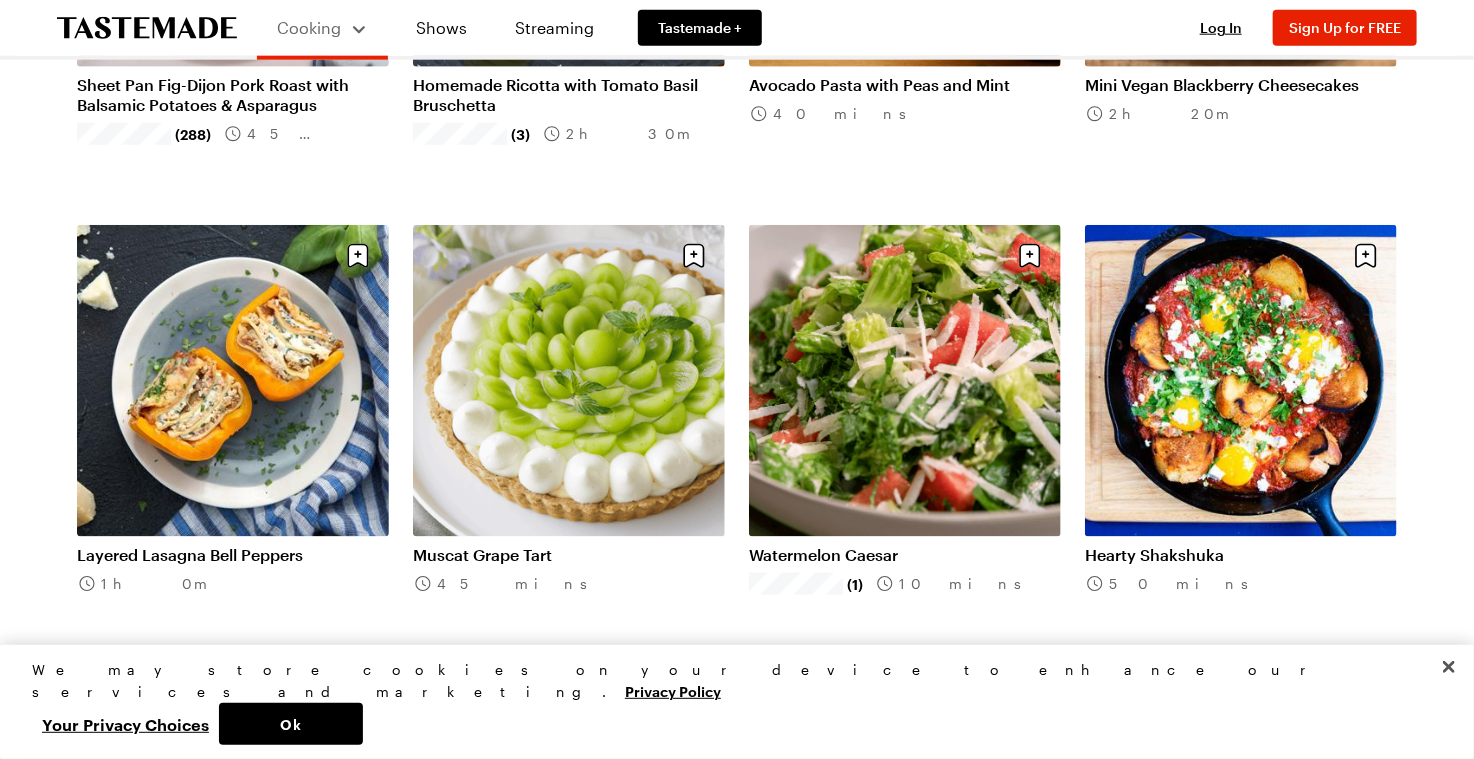 scroll, scrollTop: 1333, scrollLeft: 0, axis: vertical 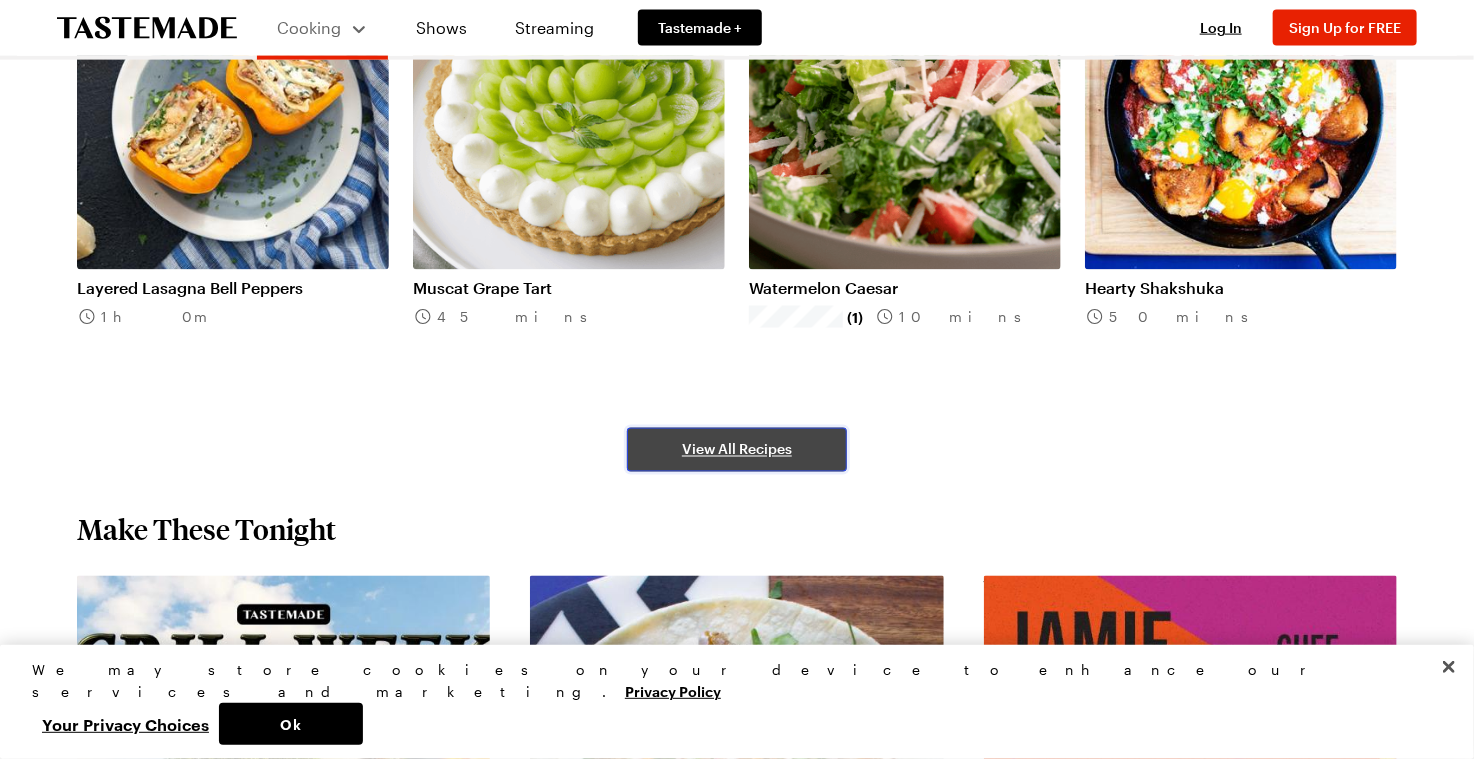 click on "View All Recipes" at bounding box center [737, 450] 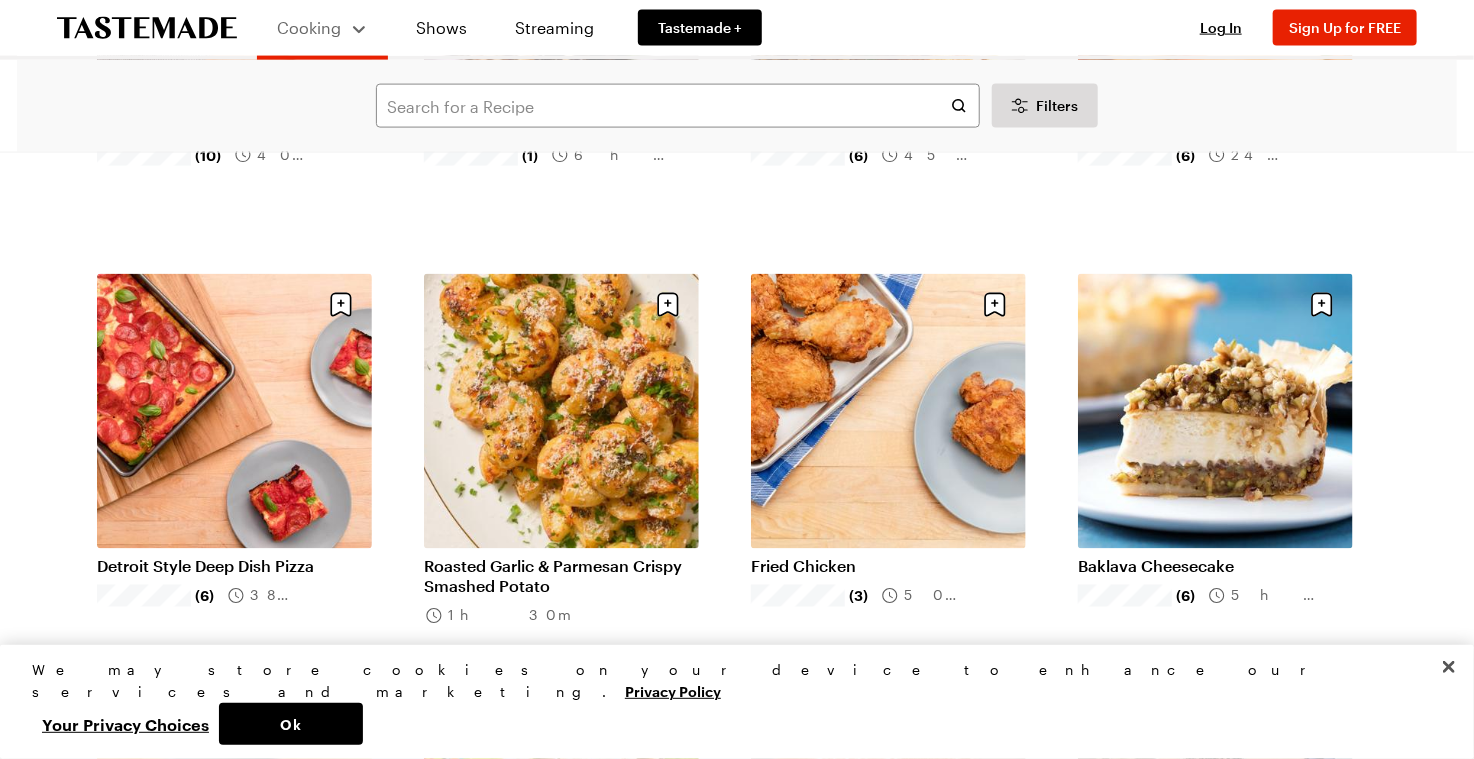 scroll, scrollTop: 1333, scrollLeft: 0, axis: vertical 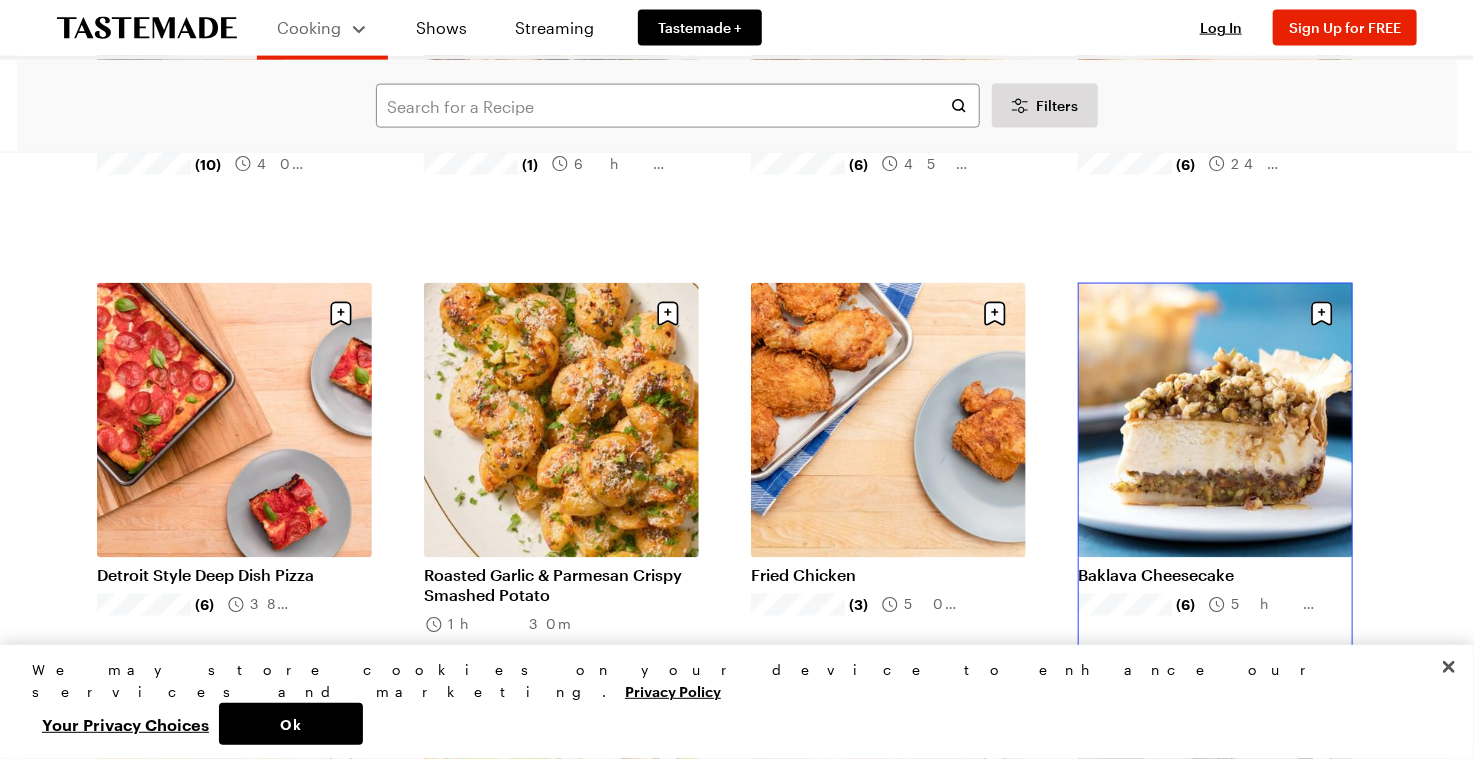 click on "Baklava Cheesecake" at bounding box center [1215, 576] 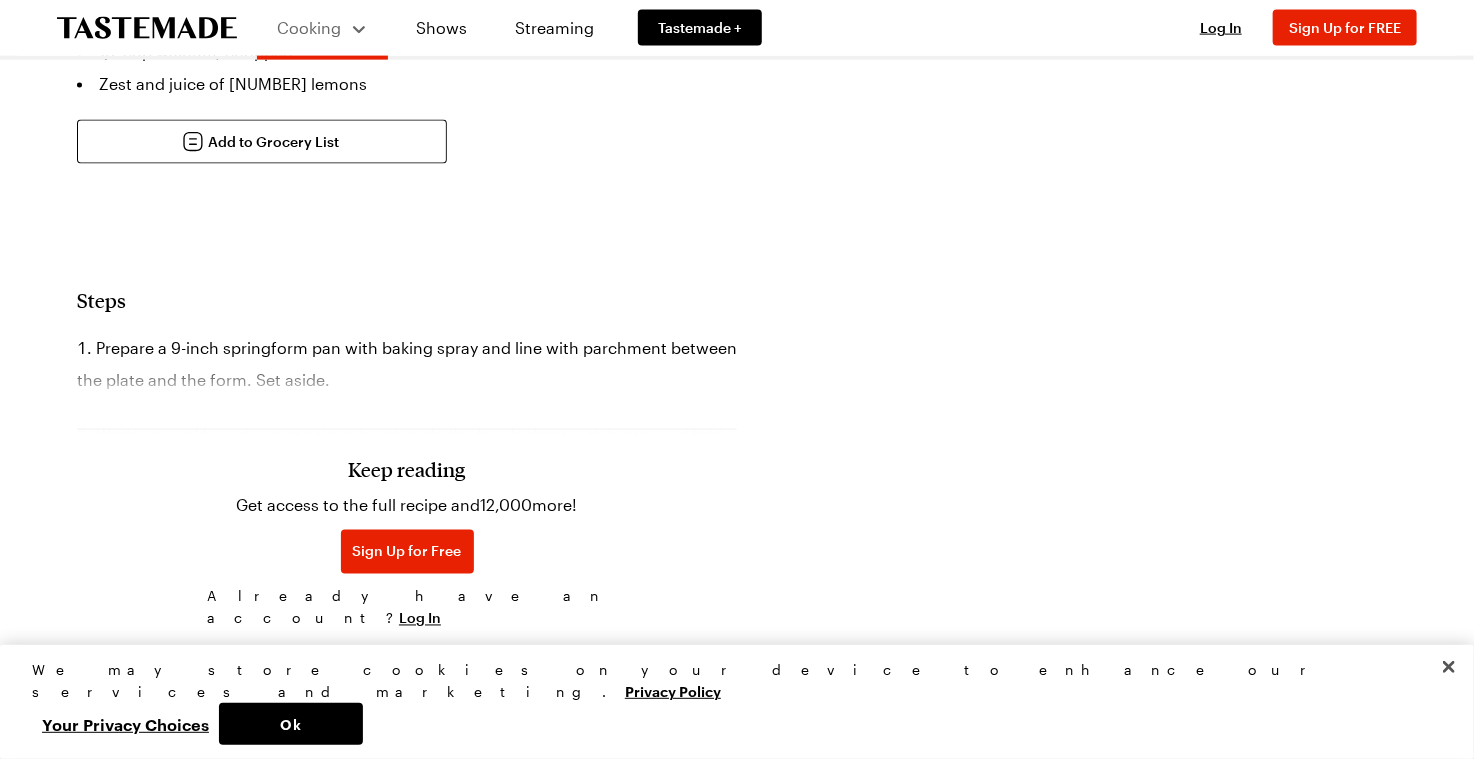 scroll, scrollTop: 0, scrollLeft: 0, axis: both 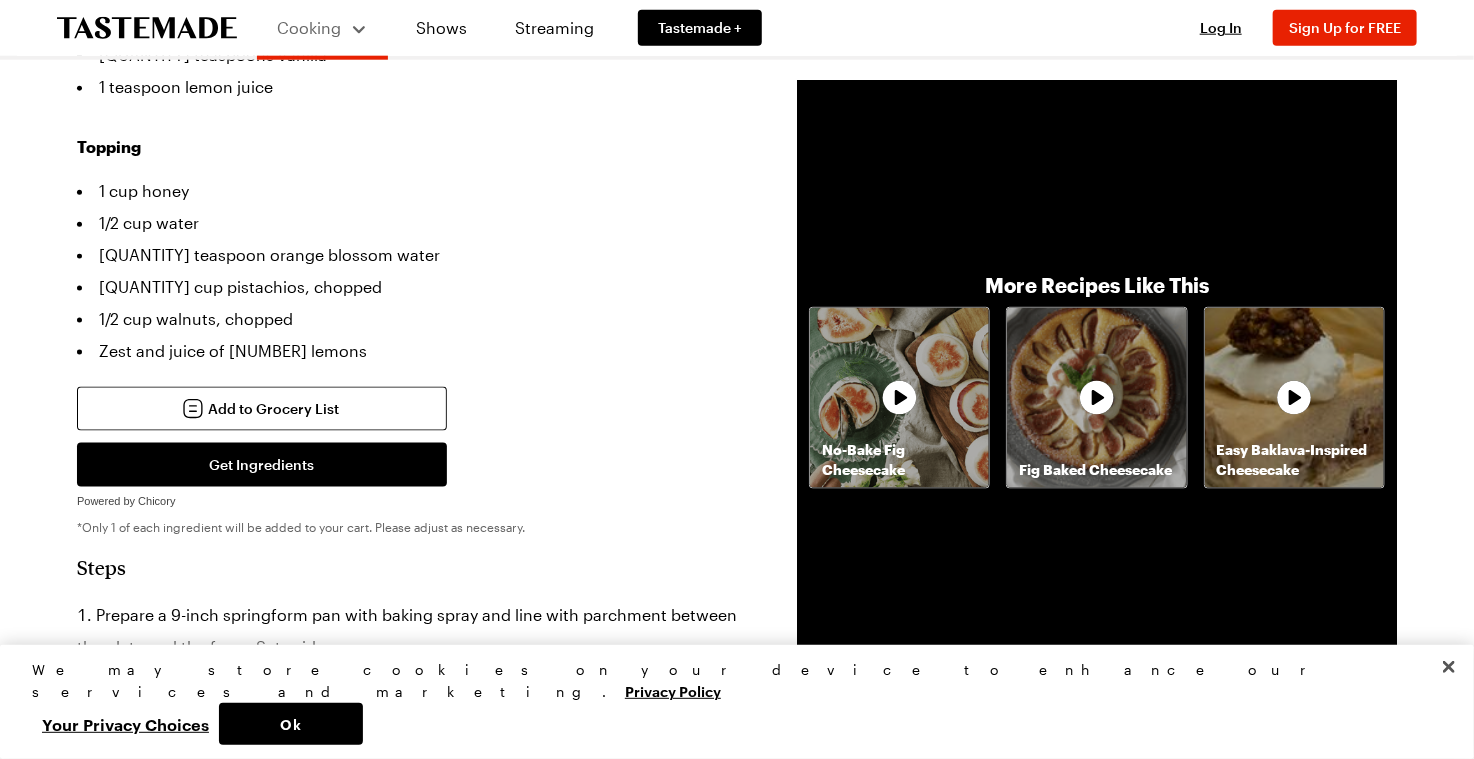 click 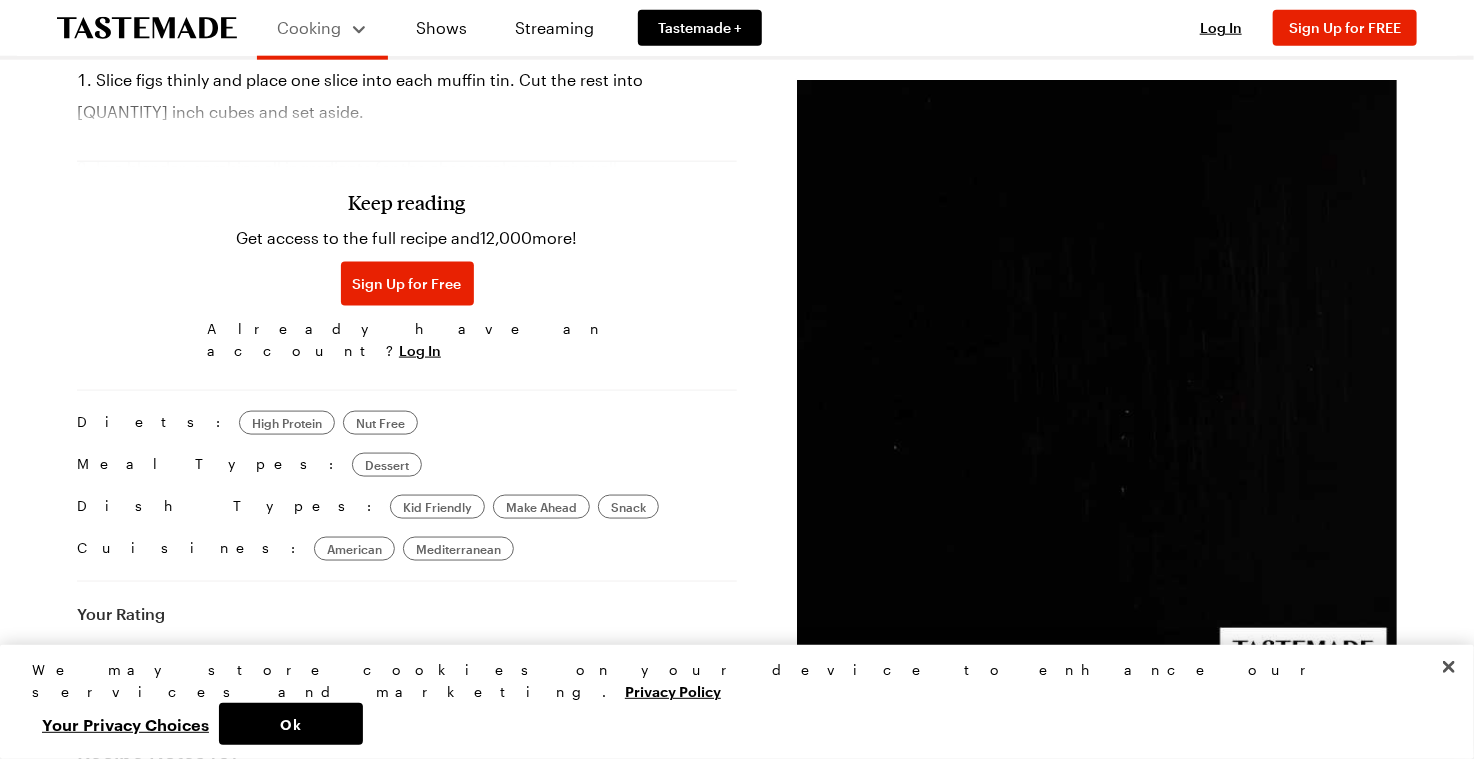 scroll, scrollTop: 0, scrollLeft: 0, axis: both 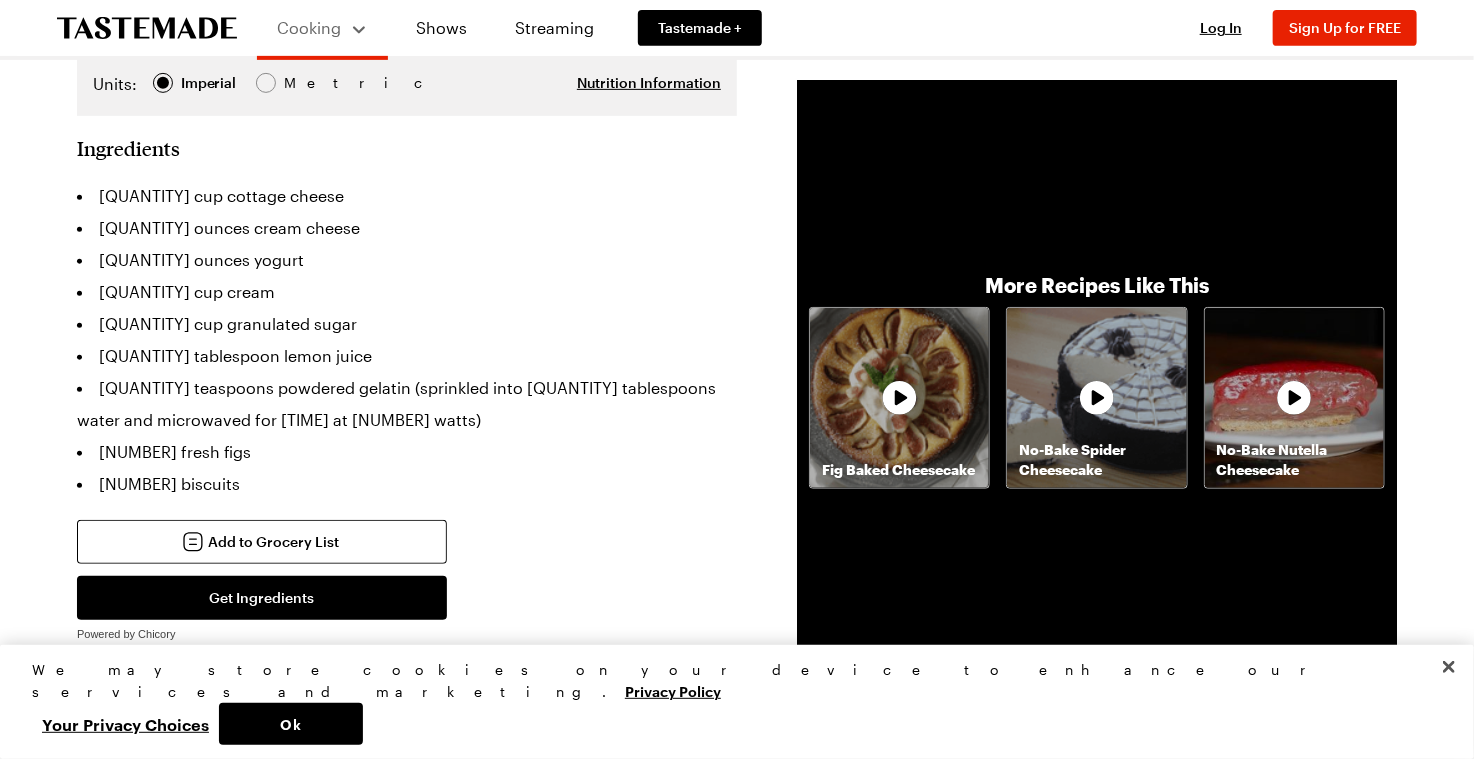click on "[NUMBER] fresh figs" at bounding box center [407, 452] 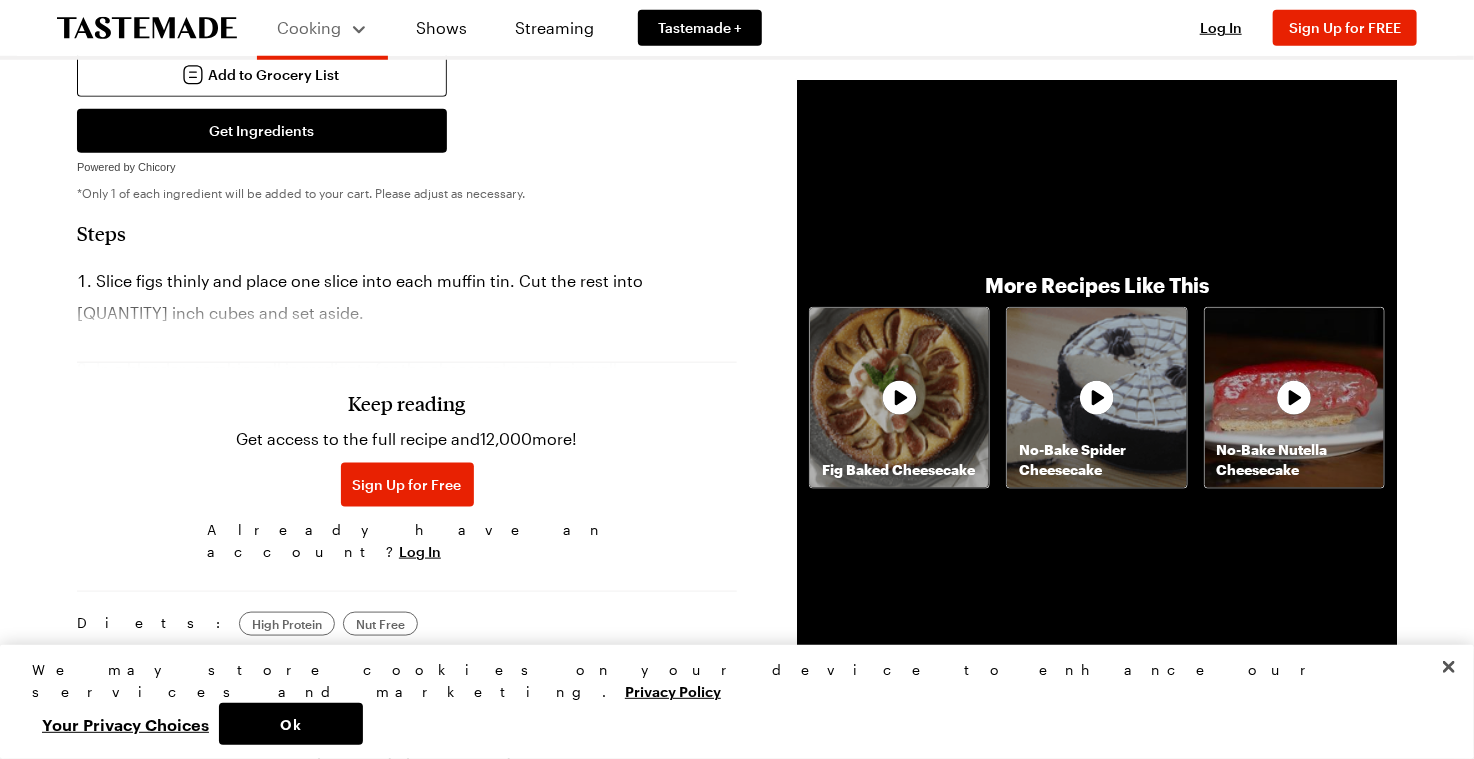 scroll, scrollTop: 868, scrollLeft: 0, axis: vertical 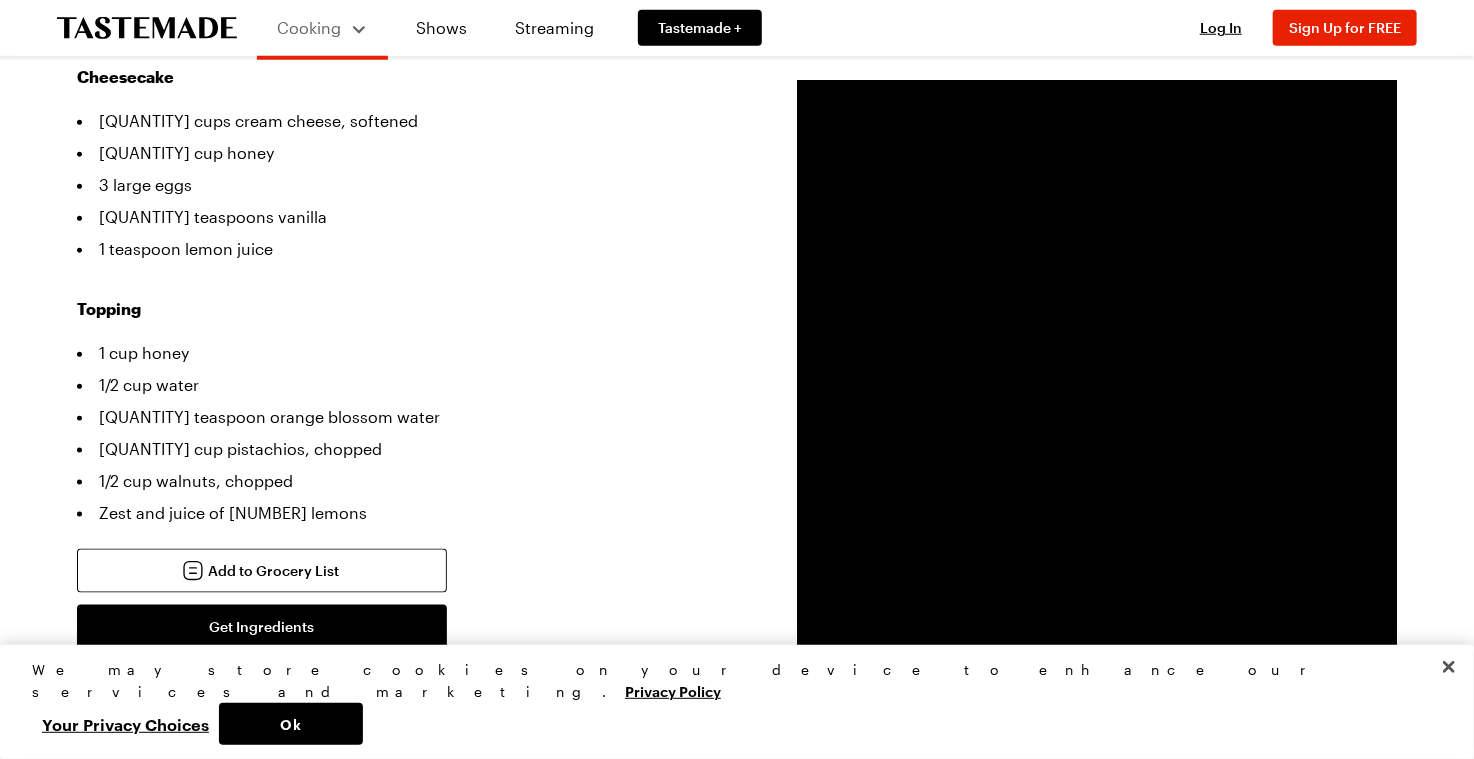 click on "Topping" at bounding box center [407, 309] 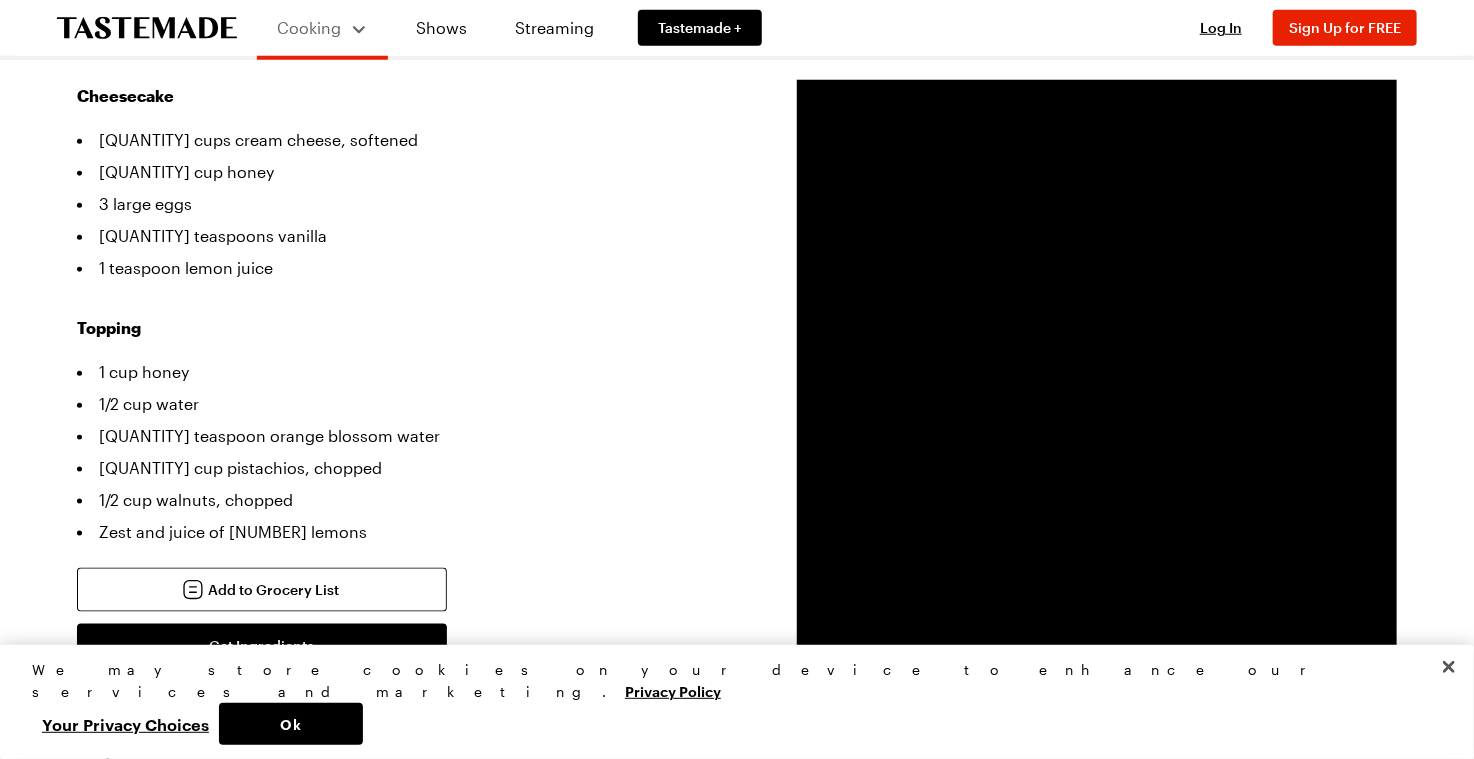 scroll, scrollTop: 886, scrollLeft: 0, axis: vertical 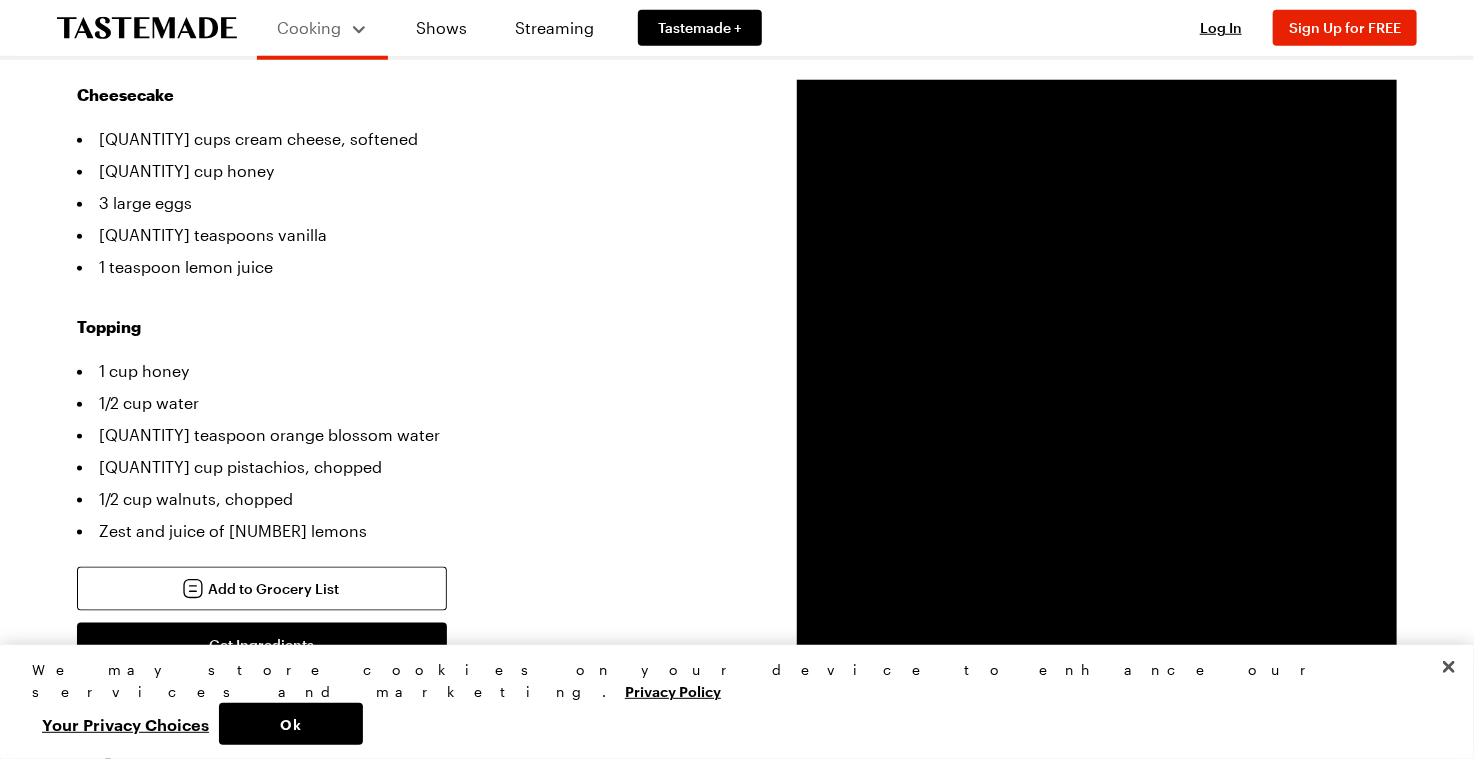click on "1/2 cup water" at bounding box center [407, 403] 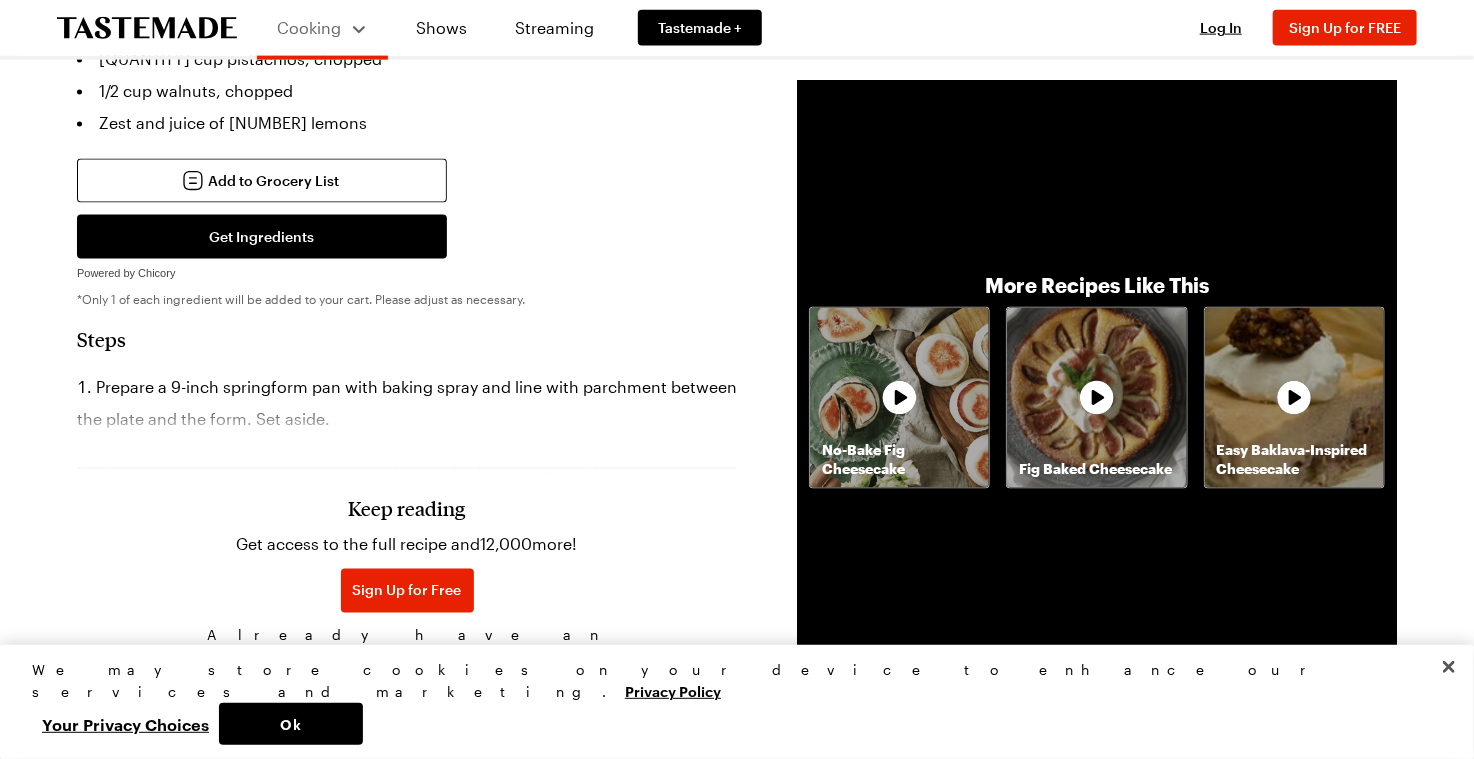 scroll, scrollTop: 1295, scrollLeft: 0, axis: vertical 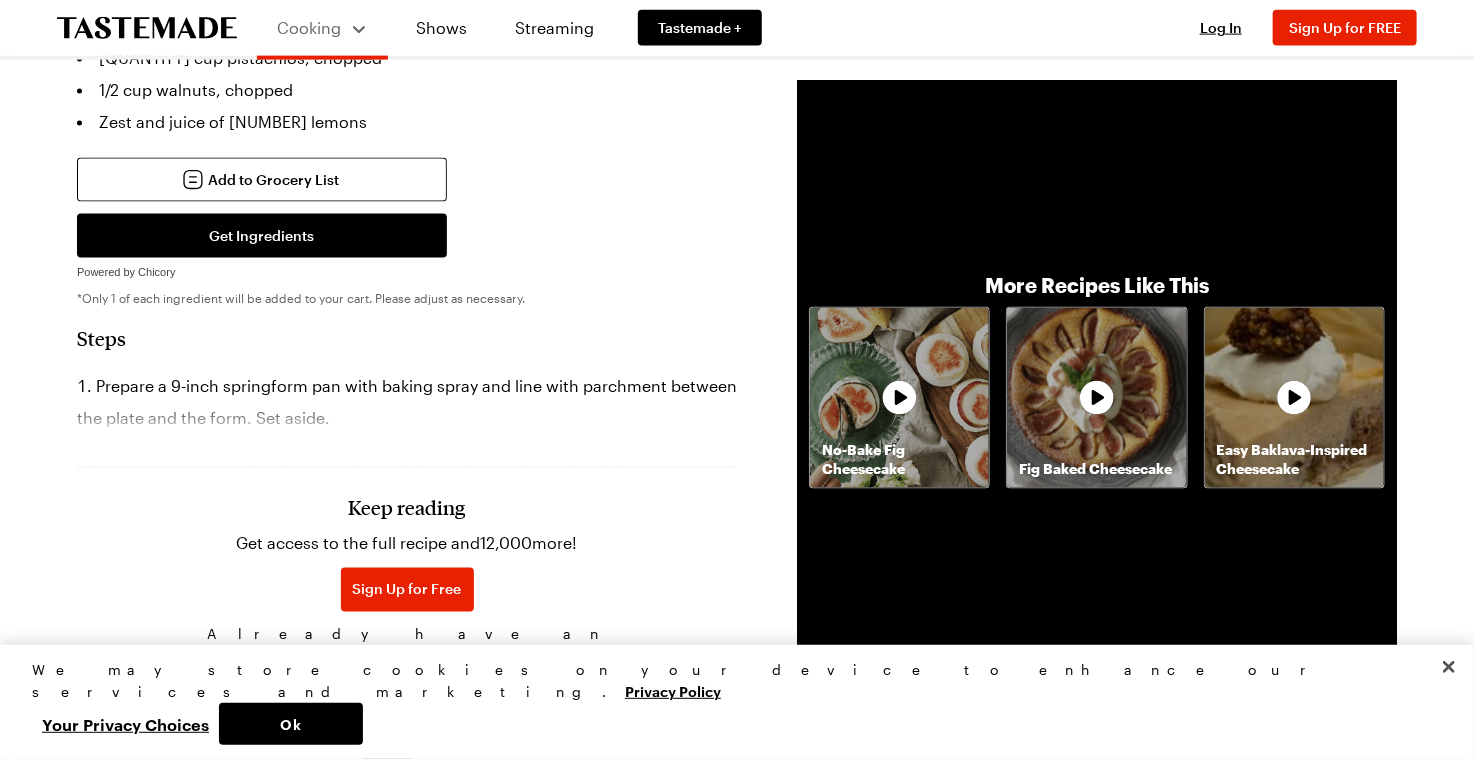 click on "Prepare a [QUANTITY]-inch springform pan with baking spray and line with parchment between the plate and the form. Set aside. Working quickly and one at a time, brush a phyllo dough sheet with butter and fold in half. Carefully place into the lined springform. Keep reading Get access to the full recipe and [NUMBER] more! Sign Up for Free Already have an account? Log In" at bounding box center (407, 501) 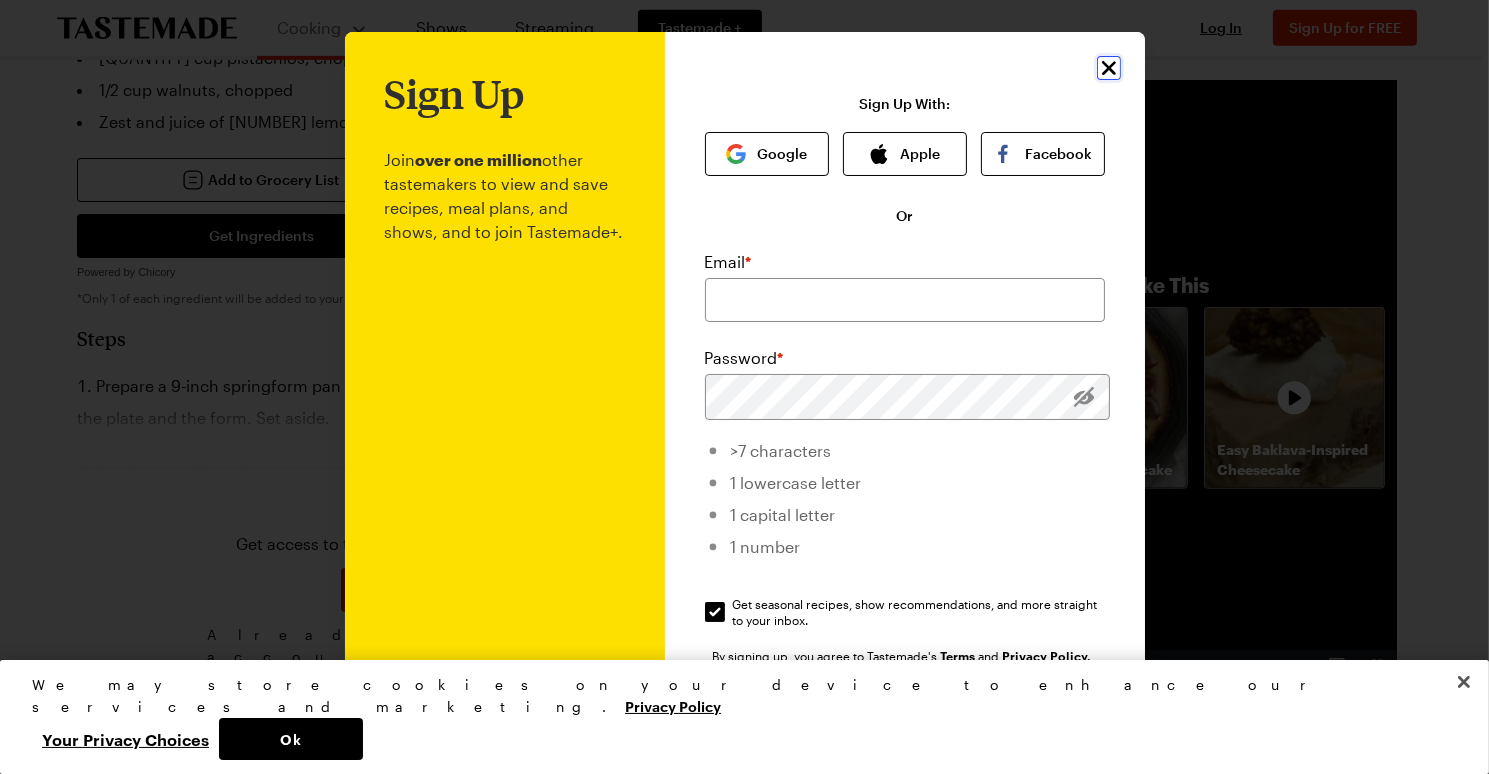 click 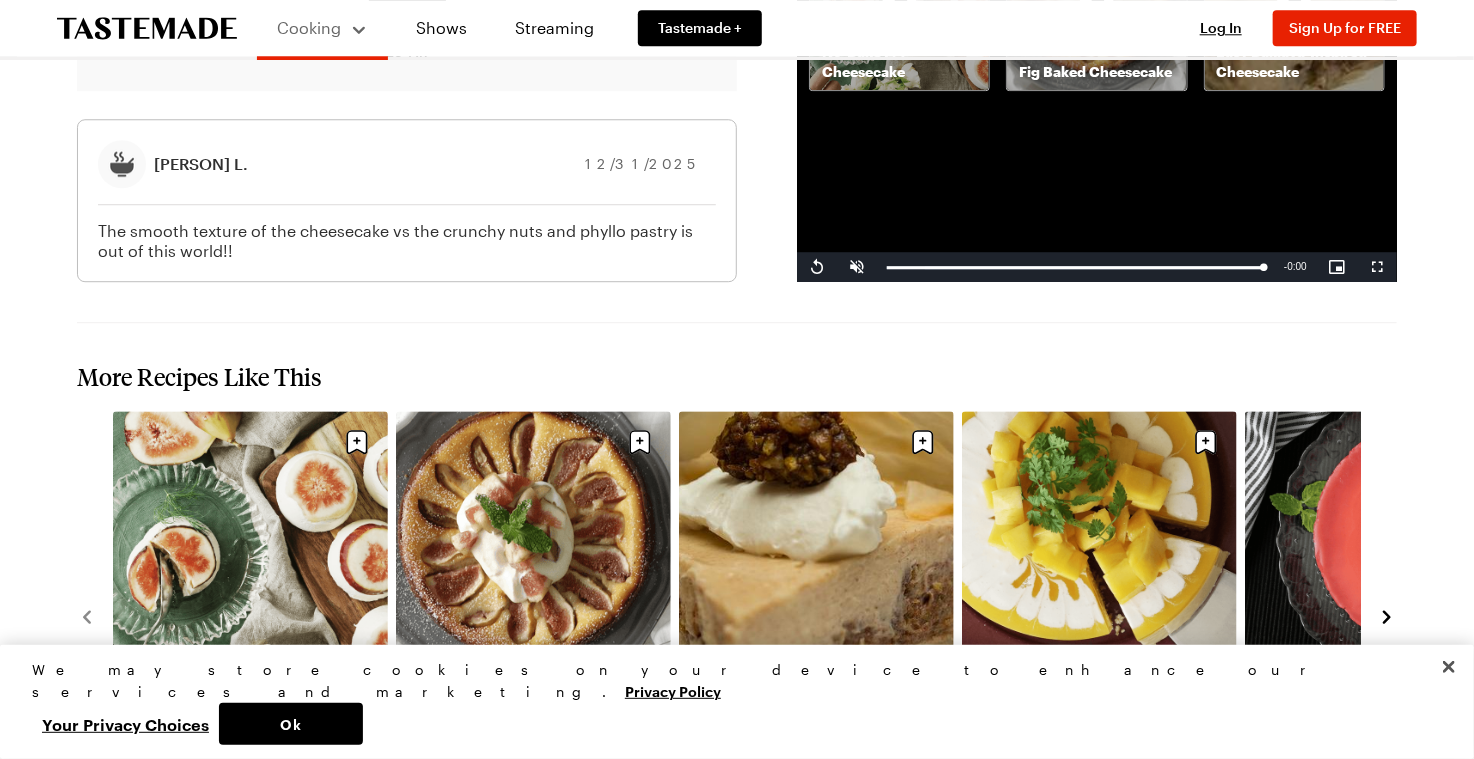 scroll, scrollTop: 2483, scrollLeft: 7, axis: both 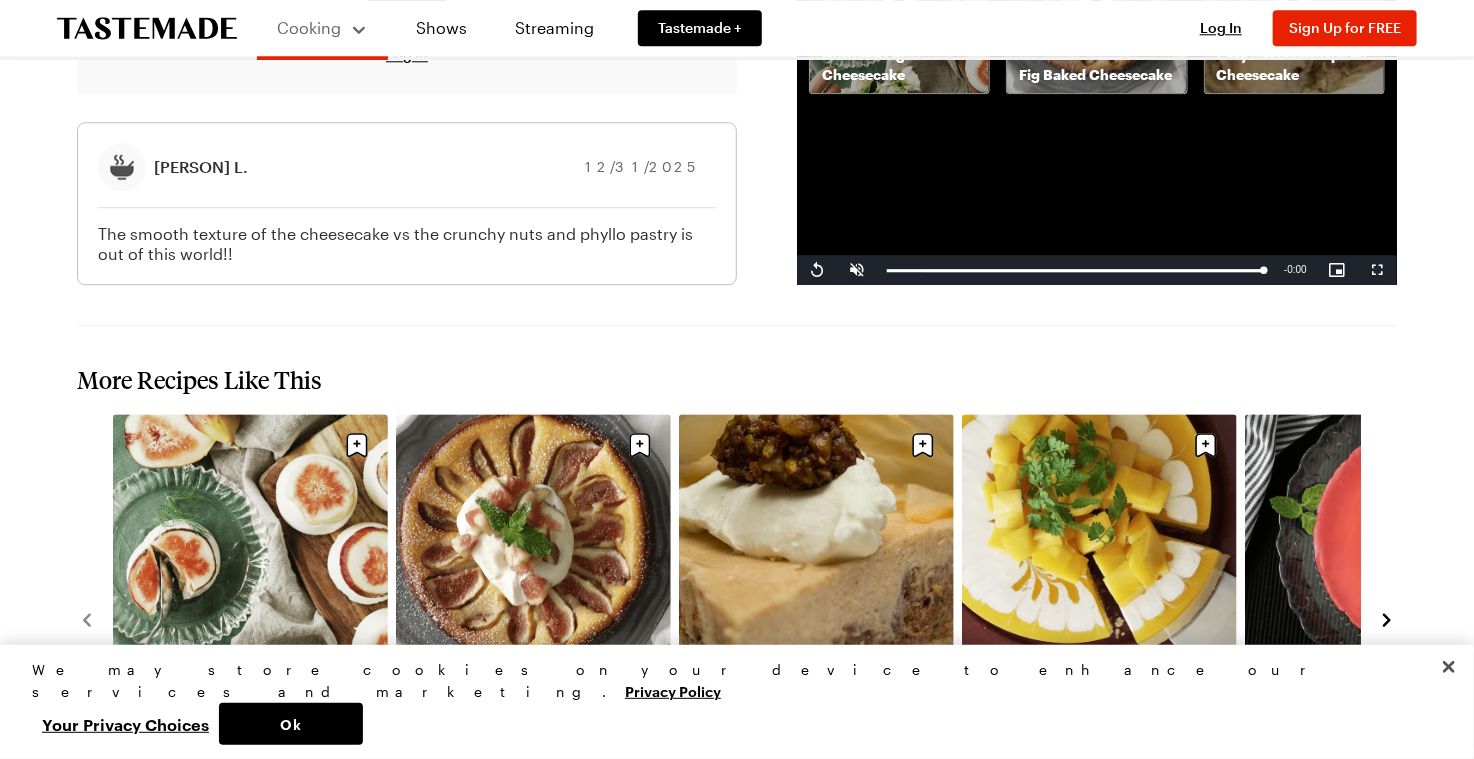 click on "Baklava Cheesecake Made with a phyllo dough and pistachio crust, this creamy, honeyed baklava cheesecake incorporates the best of both desserts. ([NUMBER]) Recipe Notes ( [NUMBER] ) By Tastemade Culinary Team Updated : 5/[DATE]/[YEAR] Print Save Share Recipe from: Tastemade's Recipe Rundown Prep Time: [TIME] Cook Time: [TIME] Servings: [NUMBER] Scale Easy Units: Imperial Imperial Metric Metric Nutrition Information Ingredients Crust [NUMBER] sheets phyllo dough [NUMBER] tablespoons butter, divided and melted [NUMBER] cups pistachios [NUMBER] cups walnuts [NUMBER] pinch salt Cheesecake [QUANTITY] cups cream cheese, softened [QUANTITY] cup honey [NUMBER] large eggs [QUANTITY] teaspoons vanilla [QUANTITY] teaspoon lemon juice Topping [QUANTITY] cup honey [QUANTITY] cup water [QUANTITY] teaspoon orange blossom water [QUANTITY] cup pistachios, chopped [QUANTITY] cup walnuts, chopped Zest and juice of [NUMBER] lemons Add to Grocery List Get Ingredients
Powered by Chicory
*Only [NUMBER] of each ingredient will be added to your cart. Please adjust as necessary. Steps Keep reading Get access to the full recipe and" at bounding box center [737, -711] 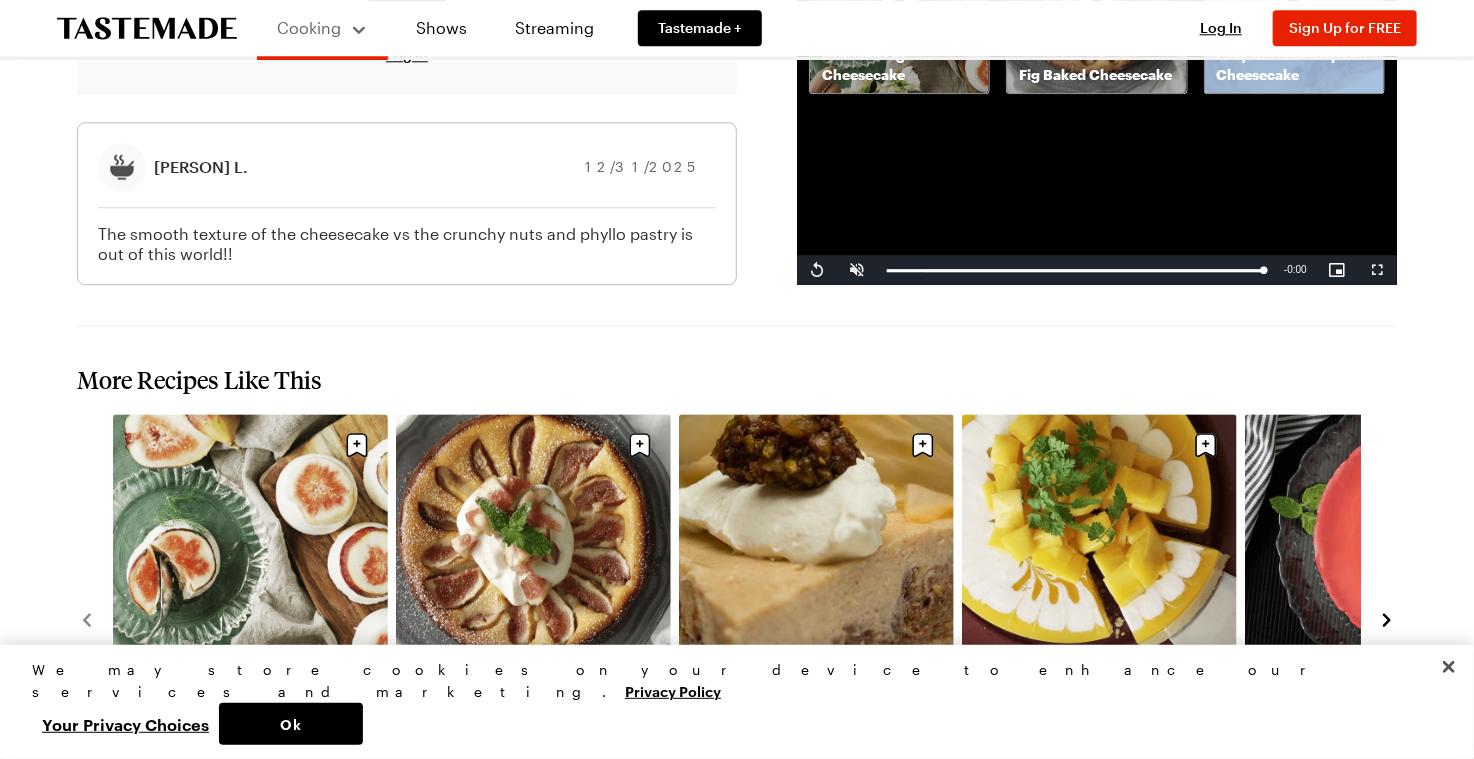 click on "Baklava Cheesecake Made with a phyllo dough and pistachio crust, this creamy, honeyed baklava cheesecake incorporates the best of both desserts. ([NUMBER]) Recipe Notes ( [NUMBER] ) By Tastemade Culinary Team Updated : 5/[DATE]/[YEAR] Print Save Share Recipe from: Tastemade's Recipe Rundown Prep Time: [TIME] Cook Time: [TIME] Servings: [NUMBER] Scale Easy Units: Imperial Imperial Metric Metric Nutrition Information Ingredients Crust [NUMBER] sheets phyllo dough [NUMBER] tablespoons butter, divided and melted [NUMBER] cups pistachios [NUMBER] cups walnuts [NUMBER] pinch salt Cheesecake [QUANTITY] cups cream cheese, softened [QUANTITY] cup honey [NUMBER] large eggs [QUANTITY] teaspoons vanilla [QUANTITY] teaspoon lemon juice Topping [QUANTITY] cup honey [QUANTITY] cup water [QUANTITY] teaspoon orange blossom water [QUANTITY] cup pistachios, chopped [QUANTITY] cup walnuts, chopped Zest and juice of [NUMBER] lemons Add to Grocery List Get Ingredients
Powered by Chicory
*Only [NUMBER] of each ingredient will be added to your cart. Please adjust as necessary. Steps Keep reading Get access to the full recipe and" at bounding box center [737, -711] 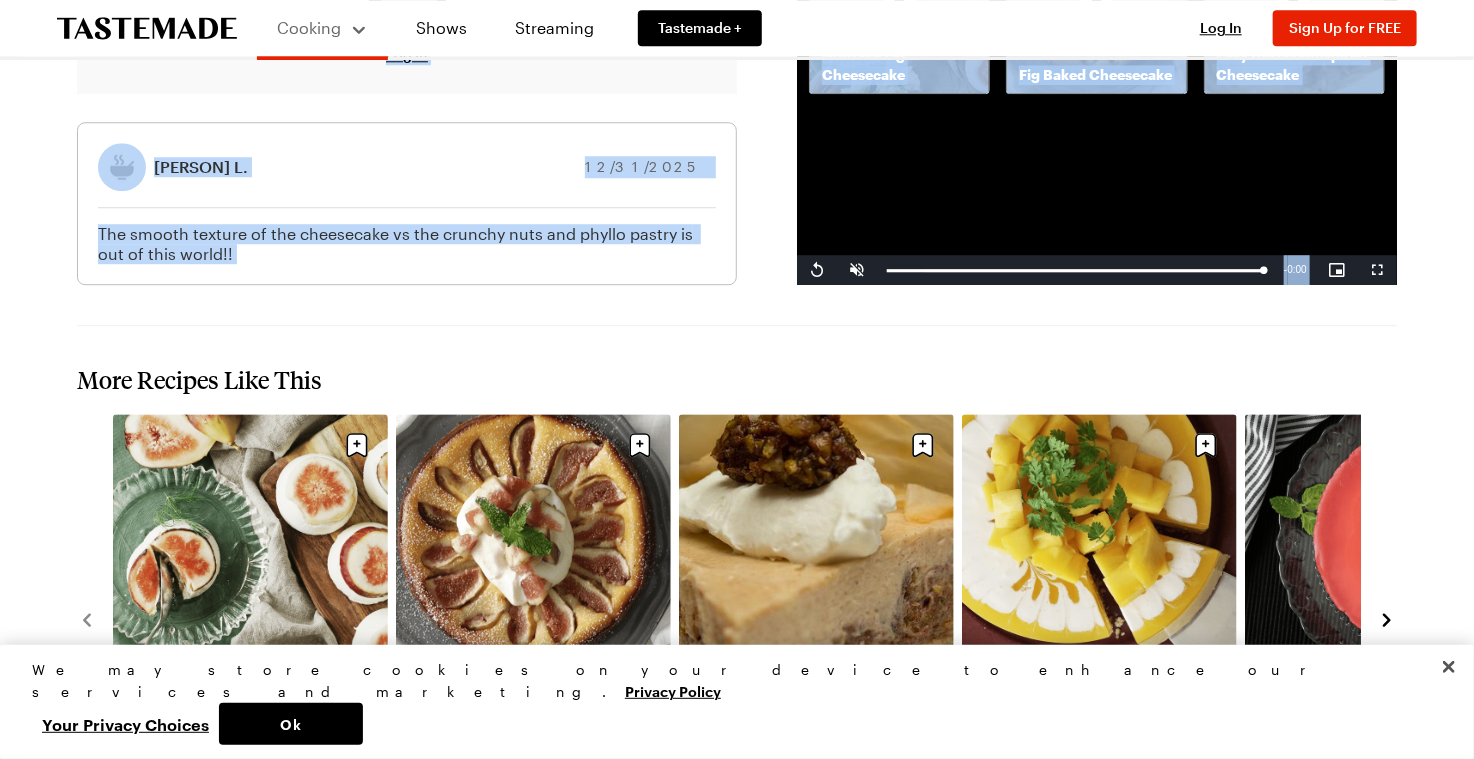 click on "Baklava Cheesecake Made with a phyllo dough and pistachio crust, this creamy, honeyed baklava cheesecake incorporates the best of both desserts. ([NUMBER]) Recipe Notes ( [NUMBER] ) By Tastemade Culinary Team Updated : 5/[DATE]/[YEAR] Print Save Share Recipe from: Tastemade's Recipe Rundown Prep Time: [TIME] Cook Time: [TIME] Servings: [NUMBER] Scale Easy Units: Imperial Imperial Metric Metric Nutrition Information Ingredients Crust [NUMBER] sheets phyllo dough [NUMBER] tablespoons butter, divided and melted [NUMBER] cups pistachios [NUMBER] cups walnuts [NUMBER] pinch salt Cheesecake [QUANTITY] cups cream cheese, softened [QUANTITY] cup honey [NUMBER] large eggs [QUANTITY] teaspoons vanilla [QUANTITY] teaspoon lemon juice Topping [QUANTITY] cup honey [QUANTITY] cup water [QUANTITY] teaspoon orange blossom water [QUANTITY] cup pistachios, chopped [QUANTITY] cup walnuts, chopped Zest and juice of [NUMBER] lemons Add to Grocery List Get Ingredients
Powered by Chicory
*Only [NUMBER] of each ingredient will be added to your cart. Please adjust as necessary. Steps Keep reading Get access to the full recipe and" at bounding box center (737, -711) 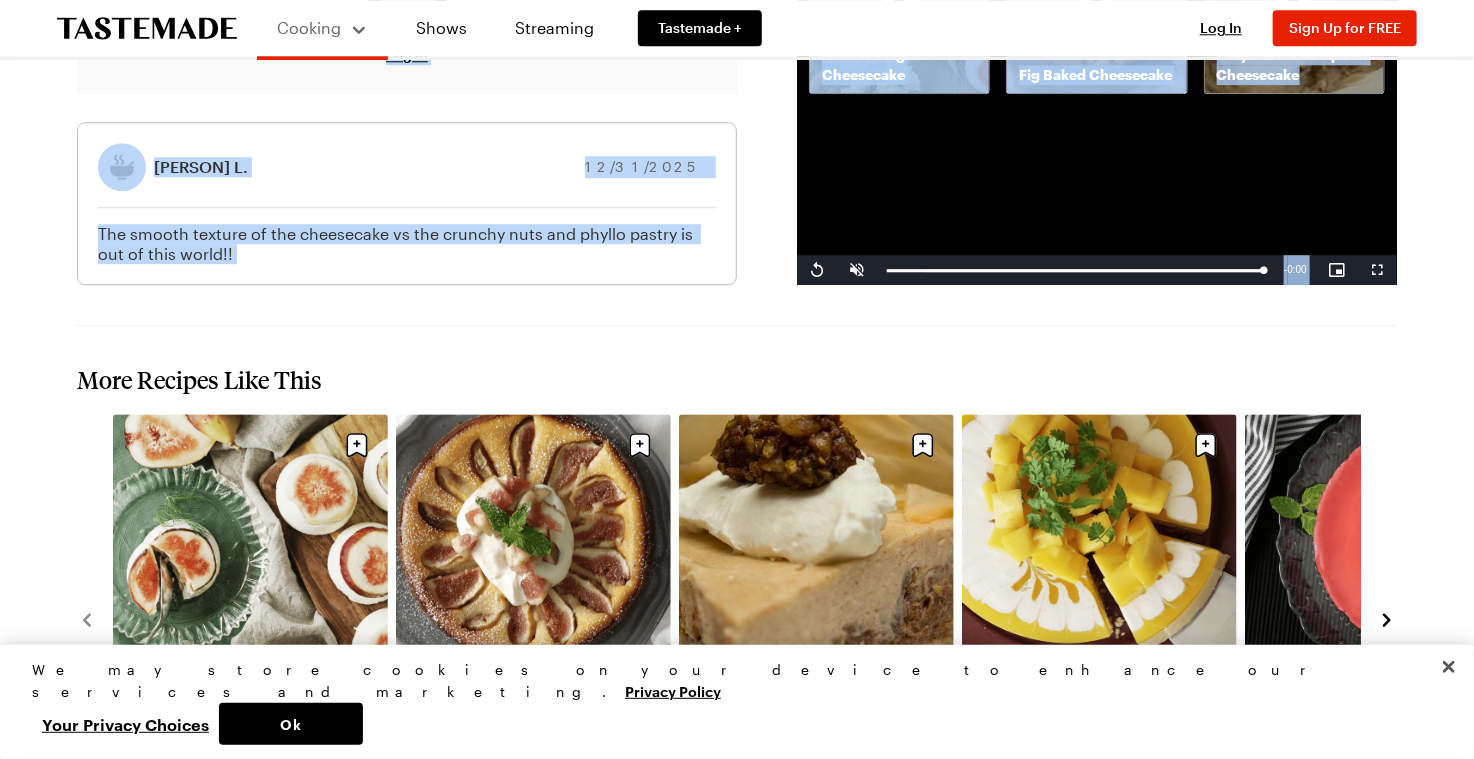 click on "Baklava Cheesecake Made with a phyllo dough and pistachio crust, this creamy, honeyed baklava cheesecake incorporates the best of both desserts. ([NUMBER]) Recipe Notes ( [NUMBER] ) By Tastemade Culinary Team Updated : 5/[DATE]/[YEAR] Print Save Share Recipe from: Tastemade's Recipe Rundown Prep Time: [TIME] Cook Time: [TIME] Servings: [NUMBER] Scale Easy Units: Imperial Imperial Metric Metric Nutrition Information Ingredients Crust [NUMBER] sheets phyllo dough [NUMBER] tablespoons butter, divided and melted [NUMBER] cups pistachios [NUMBER] cups walnuts [NUMBER] pinch salt Cheesecake [QUANTITY] cups cream cheese, softened [QUANTITY] cup honey [NUMBER] large eggs [QUANTITY] teaspoons vanilla [QUANTITY] teaspoon lemon juice Topping [QUANTITY] cup honey [QUANTITY] cup water [QUANTITY] teaspoon orange blossom water [QUANTITY] cup pistachios, chopped [QUANTITY] cup walnuts, chopped Zest and juice of [NUMBER] lemons Add to Grocery List Get Ingredients
Powered by Chicory
*Only [NUMBER] of each ingredient will be added to your cart. Please adjust as necessary. Steps Keep reading Get access to the full recipe and" at bounding box center [737, -711] 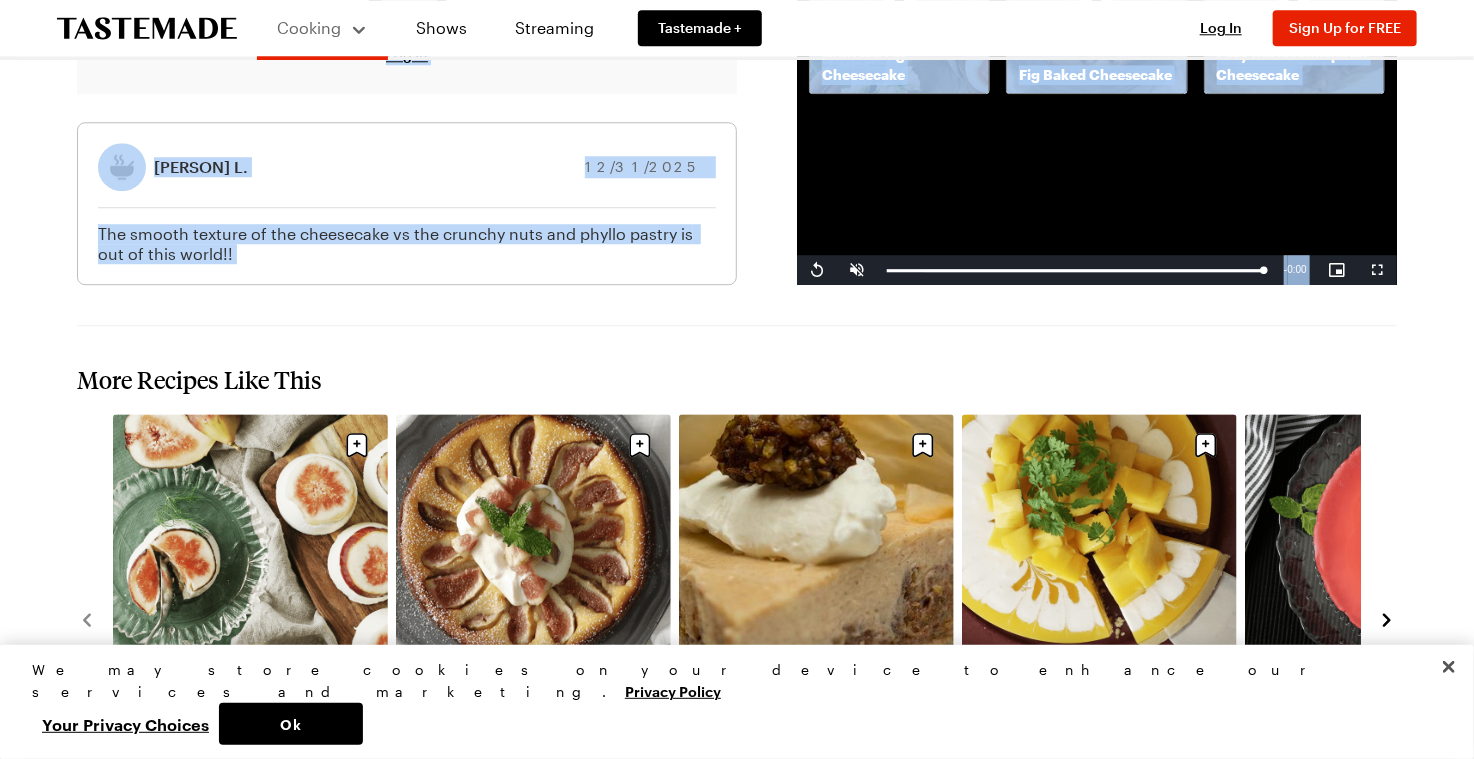 click on "Baklava Cheesecake Made with a phyllo dough and pistachio crust, this creamy, honeyed baklava cheesecake incorporates the best of both desserts. ([NUMBER]) Recipe Notes ( [NUMBER] ) By Tastemade Culinary Team Updated : 5/[DATE]/[YEAR] Print Save Share Recipe from: Tastemade's Recipe Rundown Prep Time: [TIME] Cook Time: [TIME] Servings: [NUMBER] Scale Easy Units: Imperial Imperial Metric Metric Nutrition Information Ingredients Crust [NUMBER] sheets phyllo dough [NUMBER] tablespoons butter, divided and melted [NUMBER] cups pistachios [NUMBER] cups walnuts [NUMBER] pinch salt Cheesecake [QUANTITY] cups cream cheese, softened [QUANTITY] cup honey [NUMBER] large eggs [QUANTITY] teaspoons vanilla [QUANTITY] teaspoon lemon juice Topping [QUANTITY] cup honey [QUANTITY] cup water [QUANTITY] teaspoon orange blossom water [QUANTITY] cup pistachios, chopped [QUANTITY] cup walnuts, chopped Zest and juice of [NUMBER] lemons Add to Grocery List Get Ingredients
Powered by Chicory
*Only [NUMBER] of each ingredient will be added to your cart. Please adjust as necessary. Steps Keep reading Get access to the full recipe and" at bounding box center [737, -711] 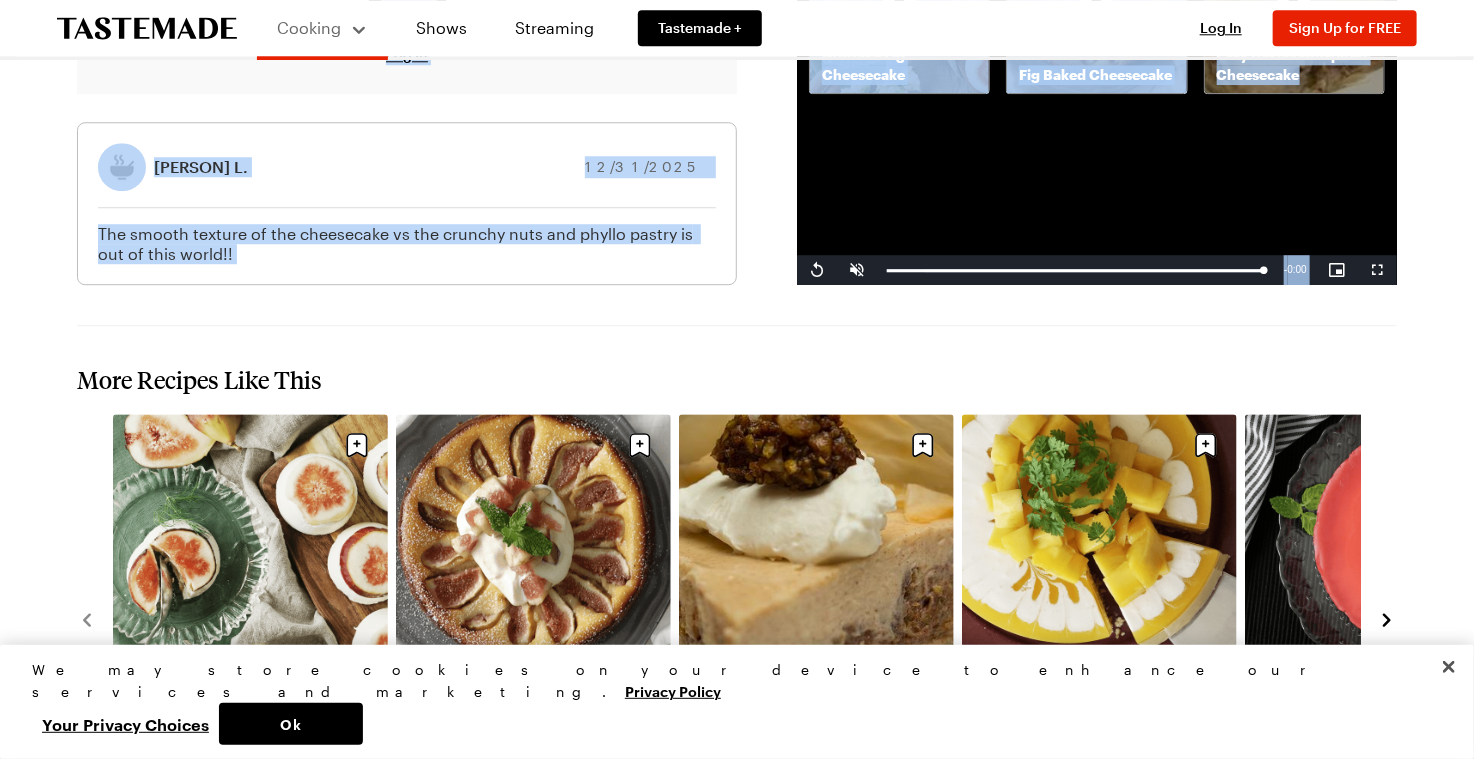 click on "Baklava Cheesecake Made with a phyllo dough and pistachio crust, this creamy, honeyed baklava cheesecake incorporates the best of both desserts. ([NUMBER]) Recipe Notes ( [NUMBER] ) By Tastemade Culinary Team Updated : 5/[DATE]/[YEAR] Print Save Share Recipe from: Tastemade's Recipe Rundown Prep Time: [TIME] Cook Time: [TIME] Servings: [NUMBER] Scale Easy Units: Imperial Imperial Metric Metric Nutrition Information Ingredients Crust [NUMBER] sheets phyllo dough [NUMBER] tablespoons butter, divided and melted [NUMBER] cups pistachios [NUMBER] cups walnuts [NUMBER] pinch salt Cheesecake [QUANTITY] cups cream cheese, softened [QUANTITY] cup honey [NUMBER] large eggs [QUANTITY] teaspoons vanilla [QUANTITY] teaspoon lemon juice Topping [QUANTITY] cup honey [QUANTITY] cup water [QUANTITY] teaspoon orange blossom water [QUANTITY] cup pistachios, chopped [QUANTITY] cup walnuts, chopped Zest and juice of [NUMBER] lemons Add to Grocery List Get Ingredients
Powered by Chicory
*Only [NUMBER] of each ingredient will be added to your cart. Please adjust as necessary. Steps Keep reading Get access to the full recipe and" at bounding box center (737, -711) 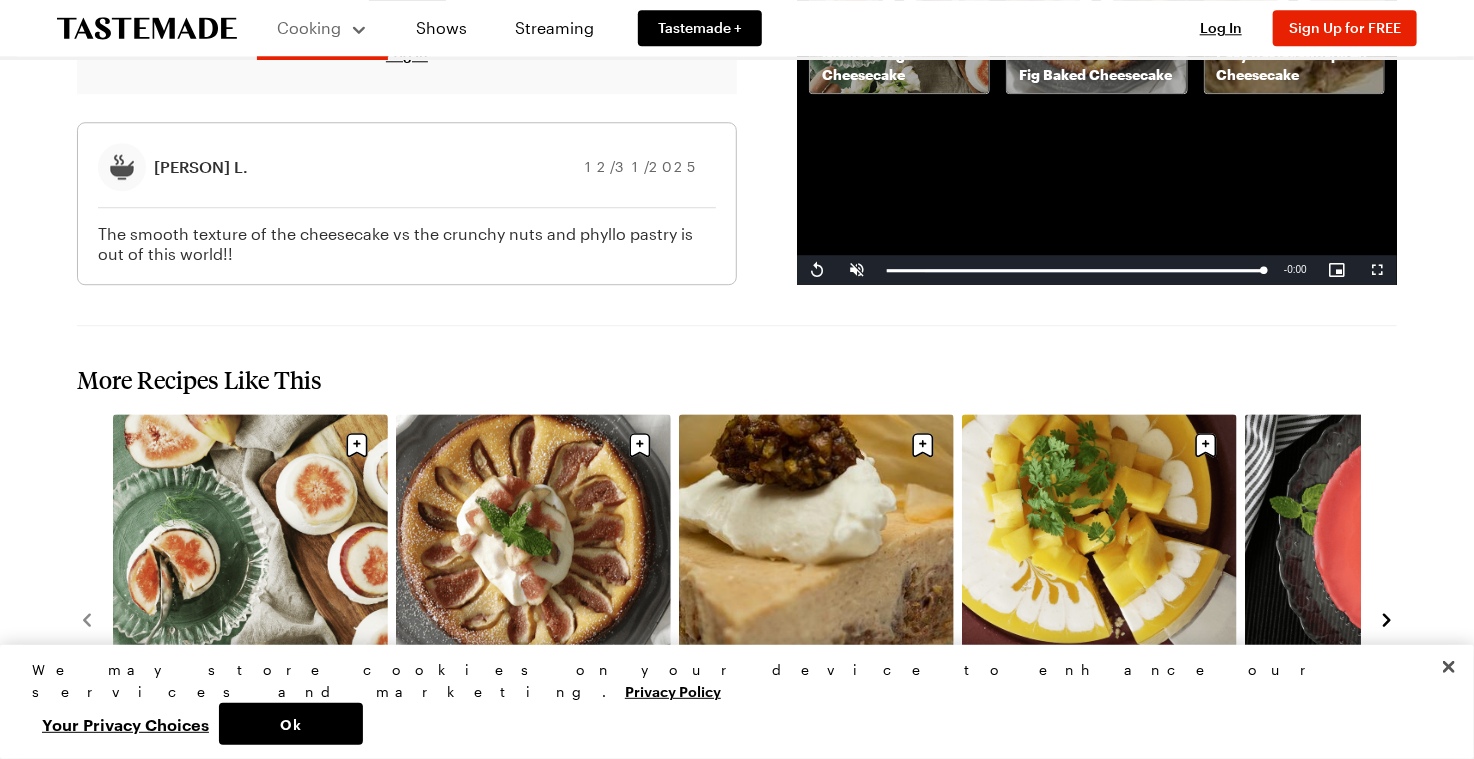 click on "Baklava Cheesecake Made with a phyllo dough and pistachio crust, this creamy, honeyed baklava cheesecake incorporates the best of both desserts. ([NUMBER]) Recipe Notes ( [NUMBER] ) By Tastemade Culinary Team Updated : 5/[DATE]/[YEAR] Print Save Share Recipe from: Tastemade's Recipe Rundown Prep Time: [TIME] Cook Time: [TIME] Servings: [NUMBER] Scale Easy Units: Imperial Imperial Metric Metric Nutrition Information Ingredients Crust [NUMBER] sheets phyllo dough [NUMBER] tablespoons butter, divided and melted [NUMBER] cups pistachios [NUMBER] cups walnuts [NUMBER] pinch salt Cheesecake [QUANTITY] cups cream cheese, softened [QUANTITY] cup honey [NUMBER] large eggs [QUANTITY] teaspoons vanilla [QUANTITY] teaspoon lemon juice Topping [QUANTITY] cup honey [QUANTITY] cup water [QUANTITY] teaspoon orange blossom water [QUANTITY] cup pistachios, chopped [QUANTITY] cup walnuts, chopped Zest and juice of [NUMBER] lemons Add to Grocery List Get Ingredients
Powered by Chicory
*Only [NUMBER] of each ingredient will be added to your cart. Please adjust as necessary. Steps Keep reading Get access to the full recipe and" at bounding box center (737, -711) 